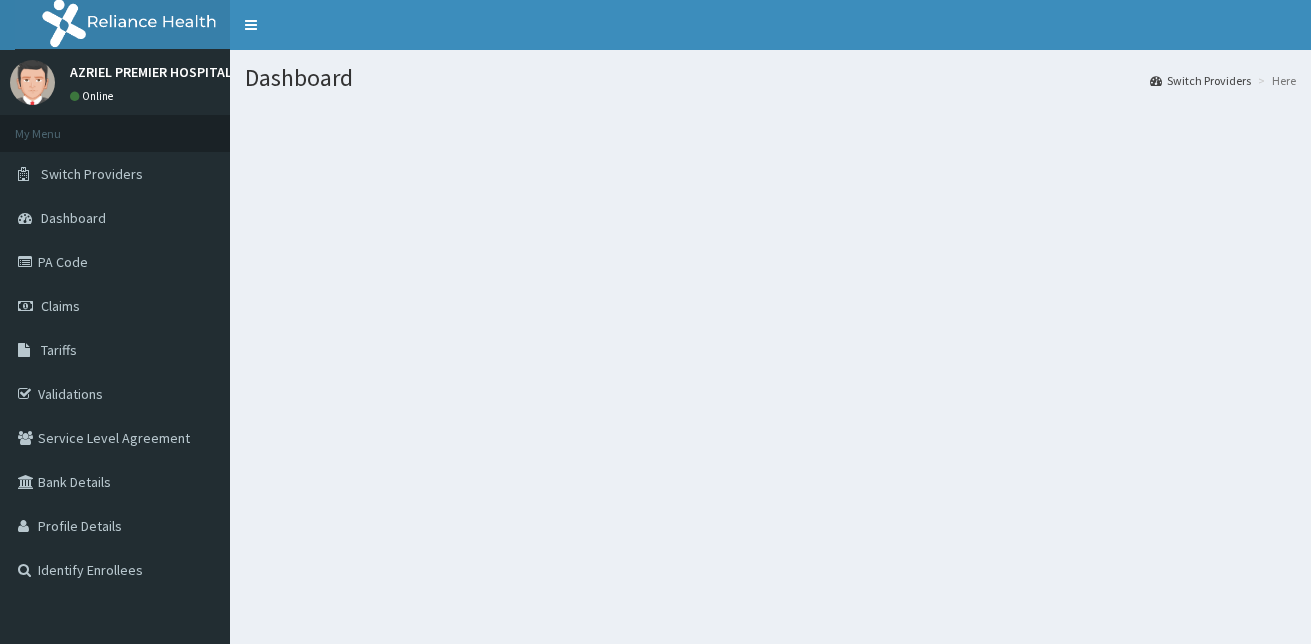 scroll, scrollTop: 0, scrollLeft: 0, axis: both 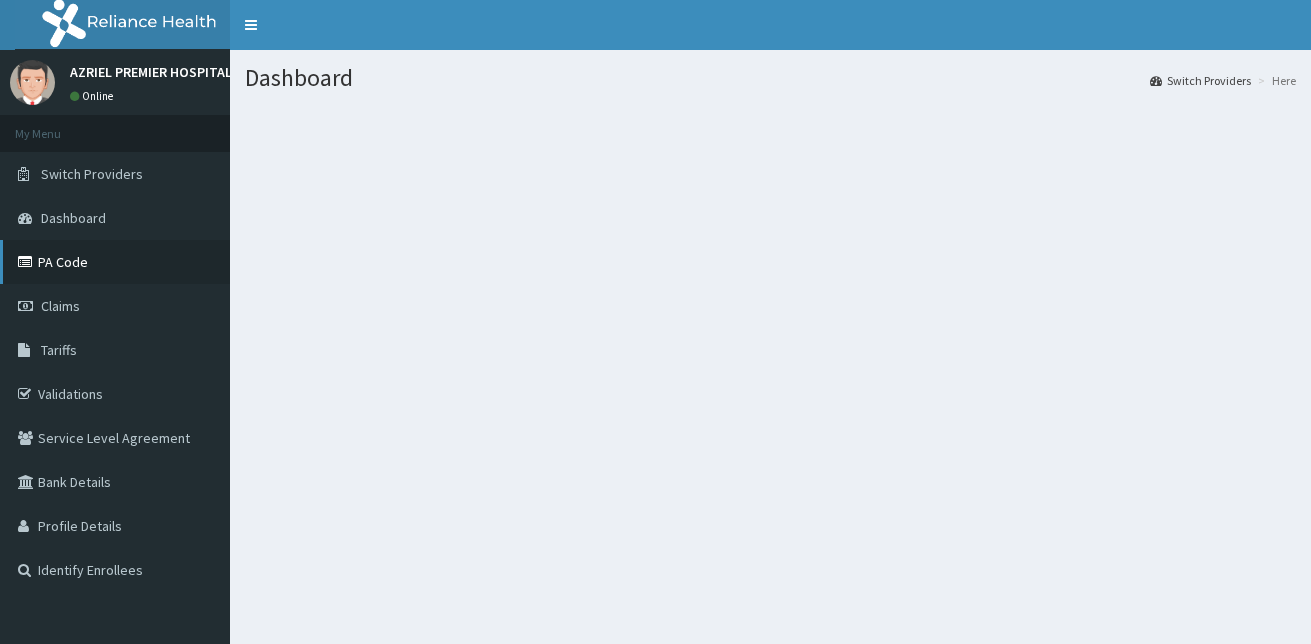 drag, startPoint x: 0, startPoint y: 0, endPoint x: 70, endPoint y: 260, distance: 269.25824 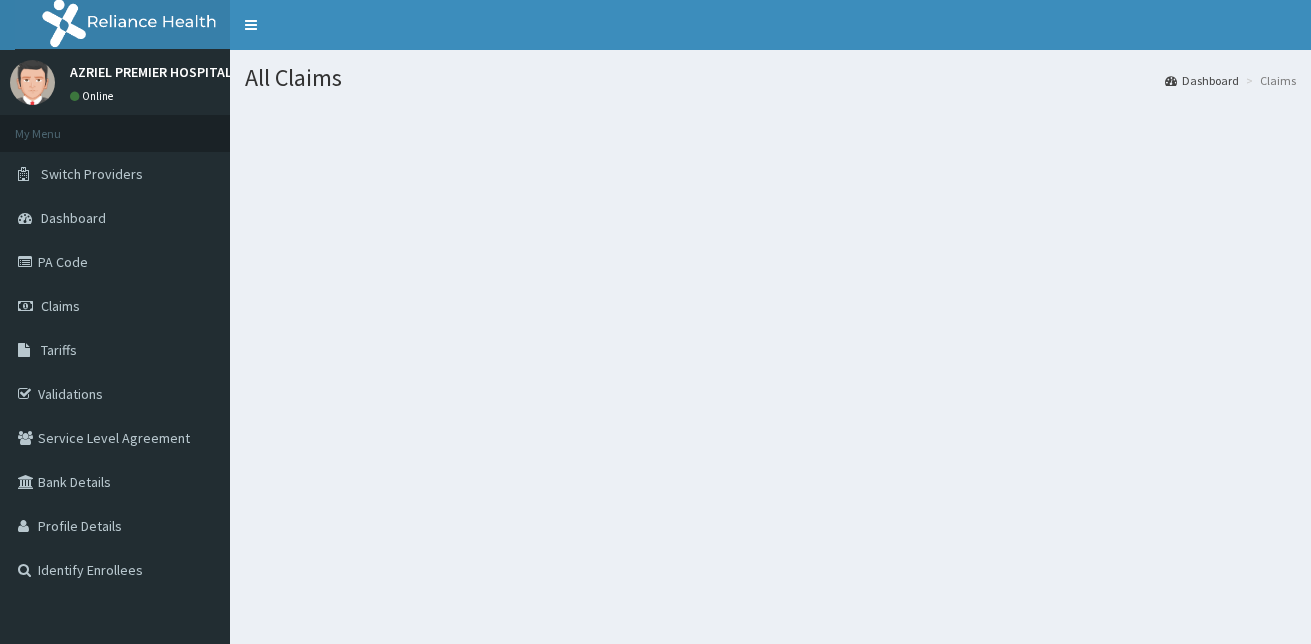 scroll, scrollTop: 0, scrollLeft: 0, axis: both 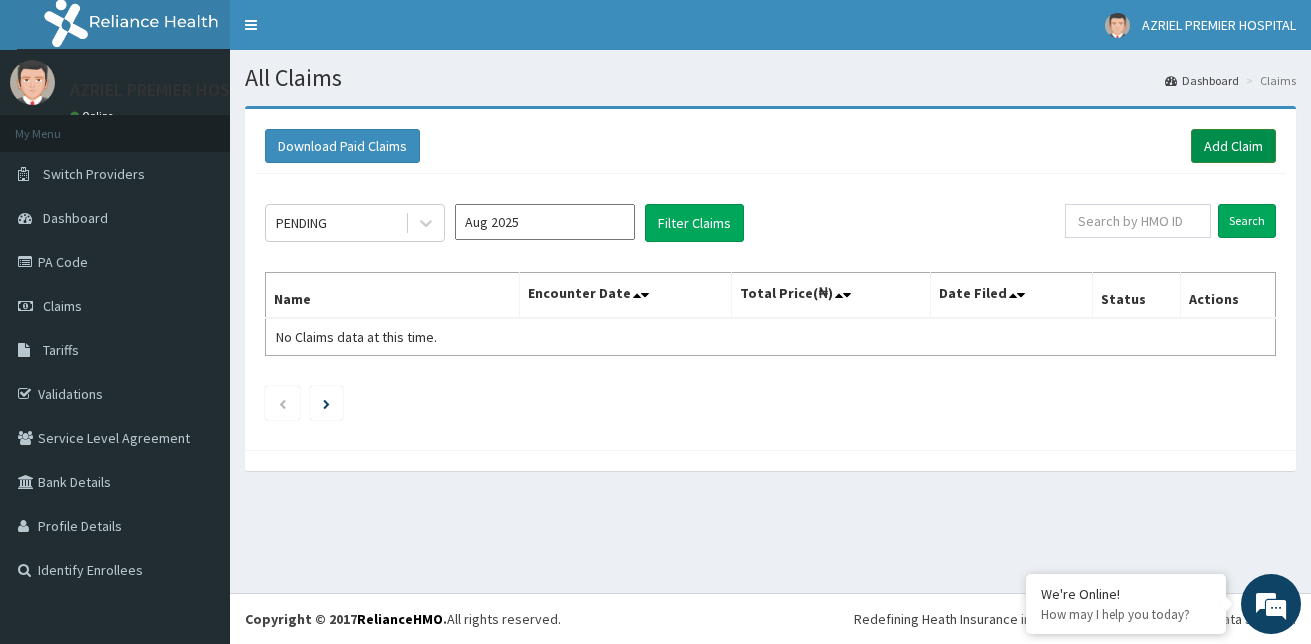 click on "Add Claim" at bounding box center [1233, 146] 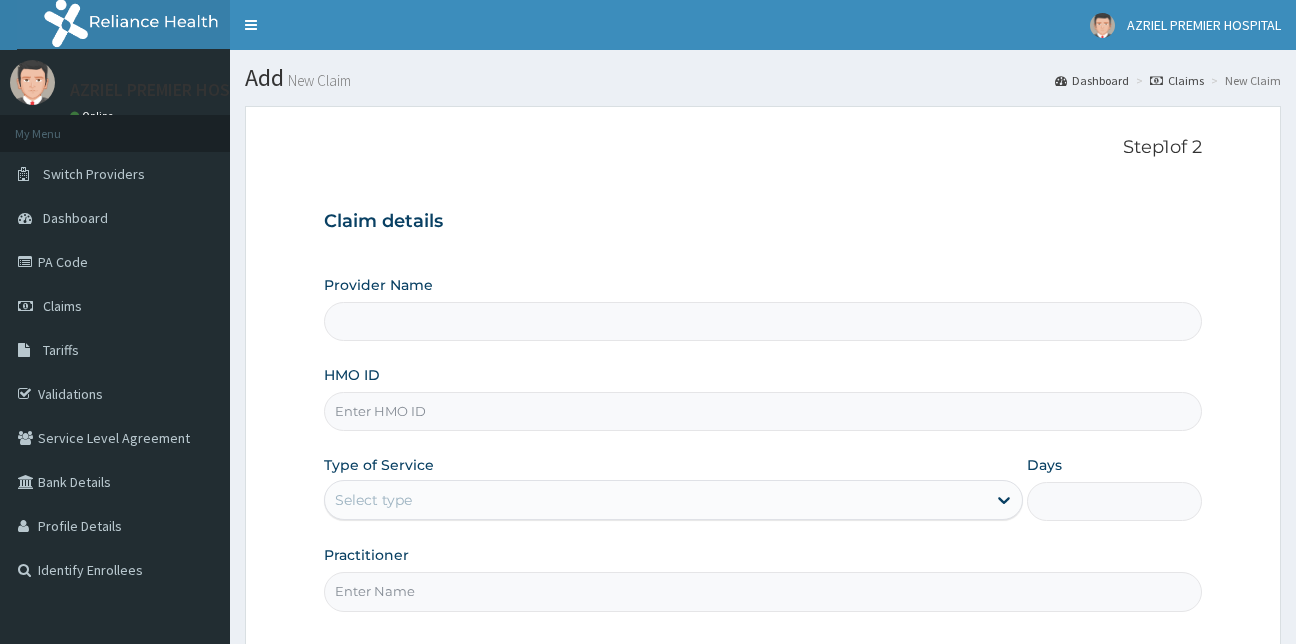 scroll, scrollTop: 0, scrollLeft: 0, axis: both 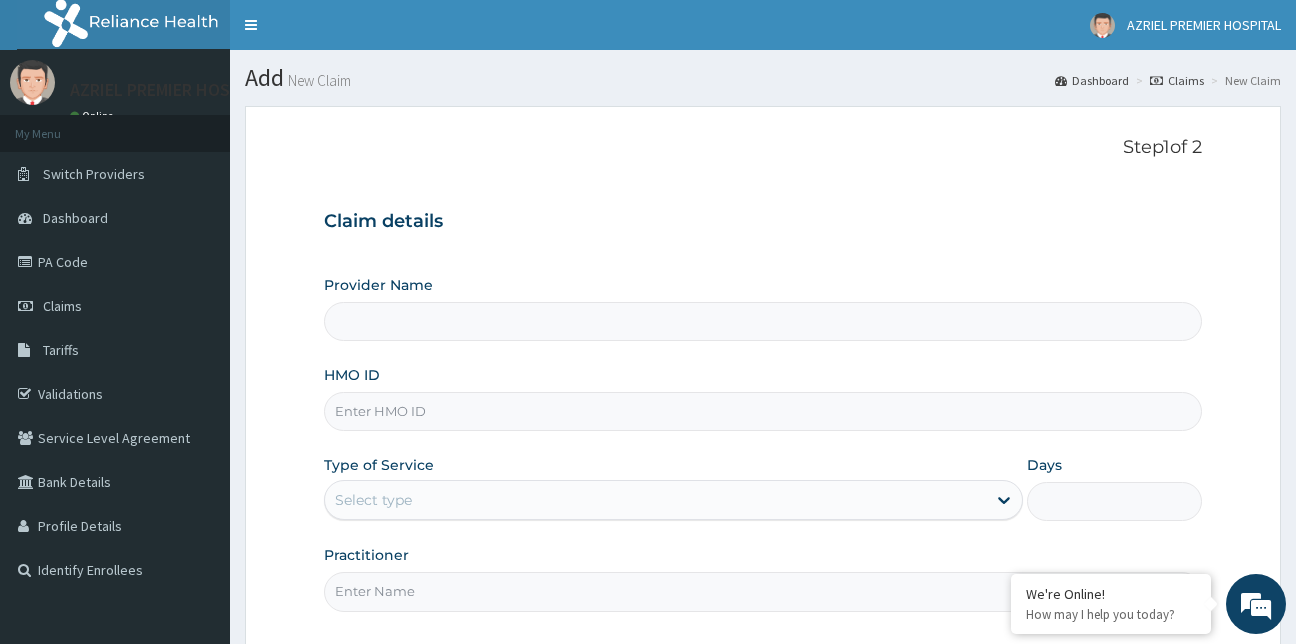 type on "AZRIEL PREMIER HOSPITAL" 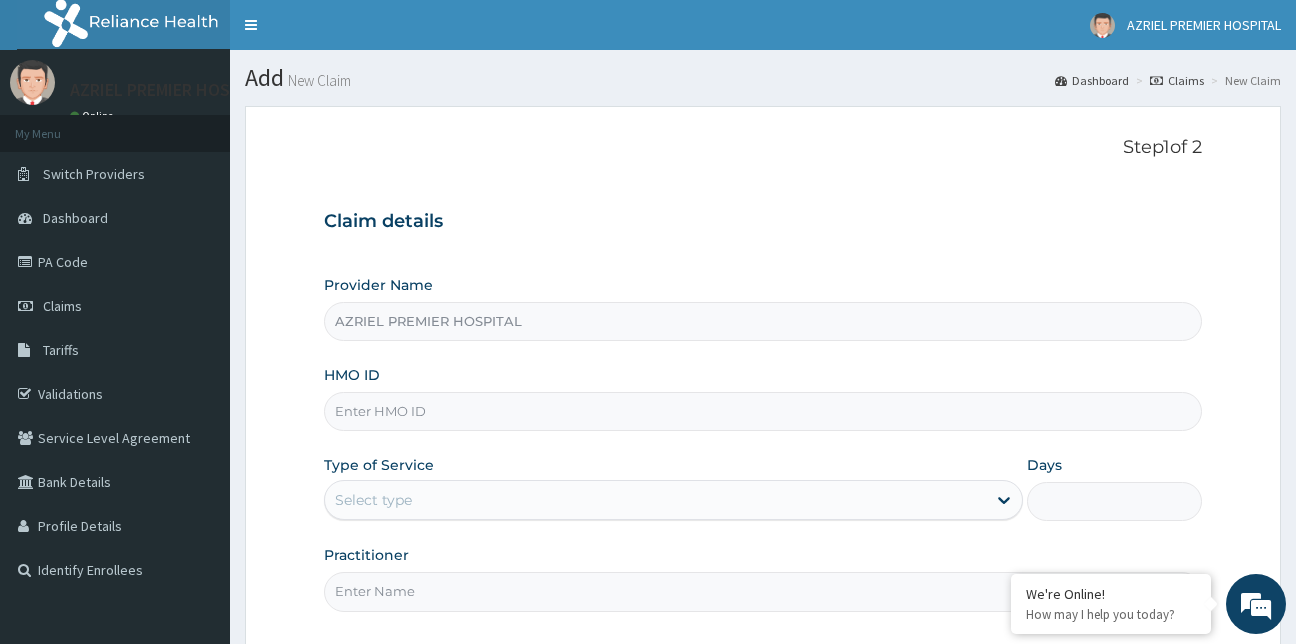 click on "HMO ID" at bounding box center [763, 411] 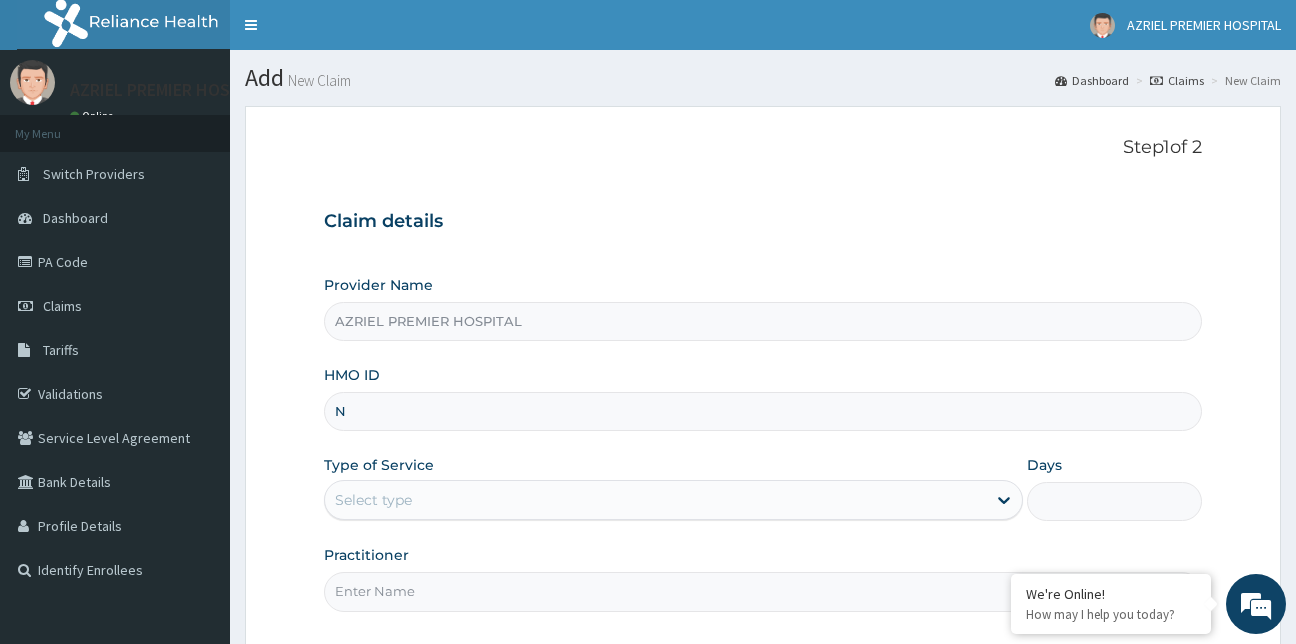 scroll, scrollTop: 0, scrollLeft: 0, axis: both 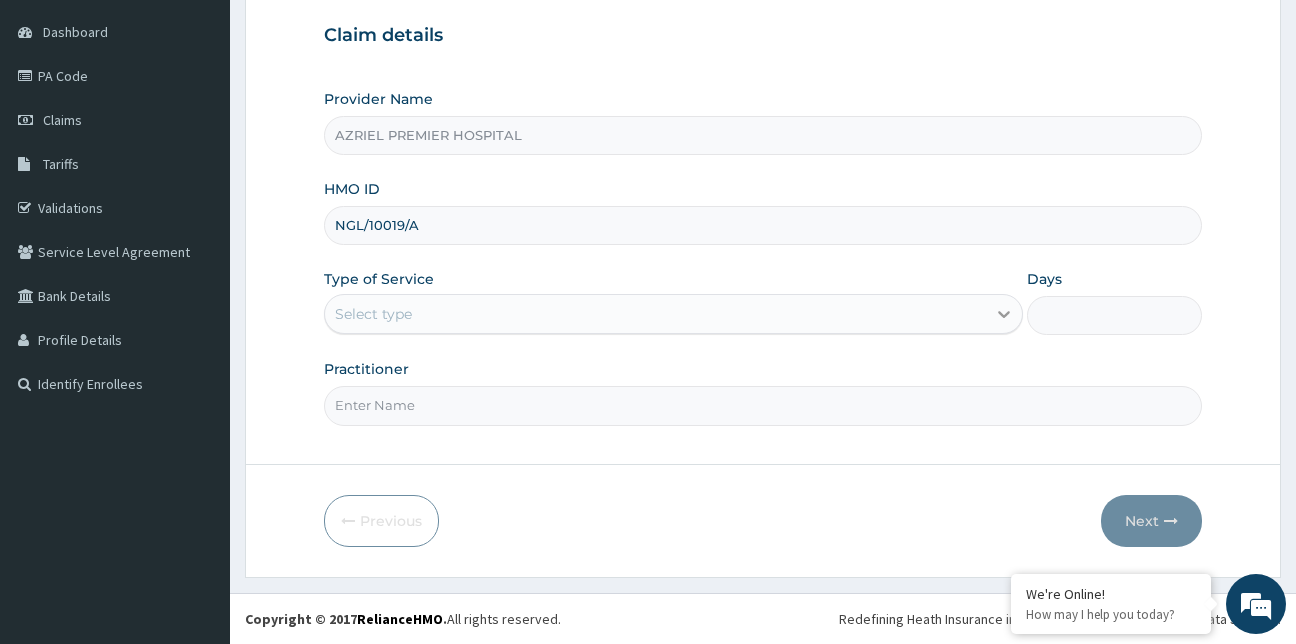 type on "NGL/10019/A" 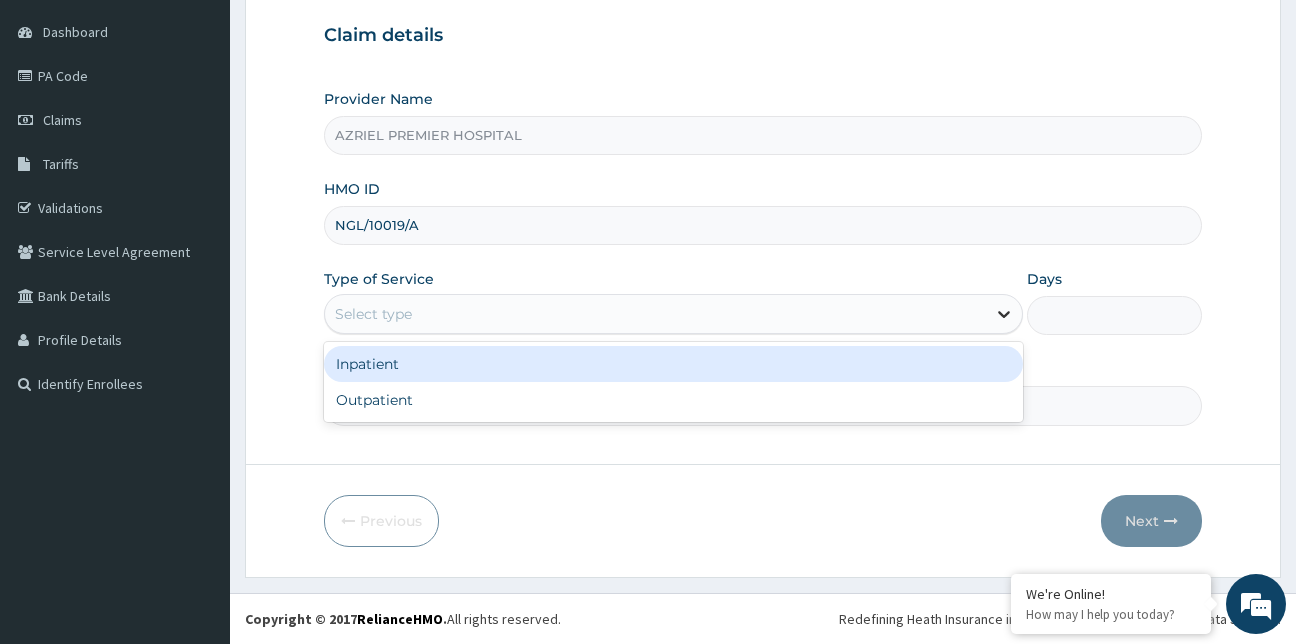 click 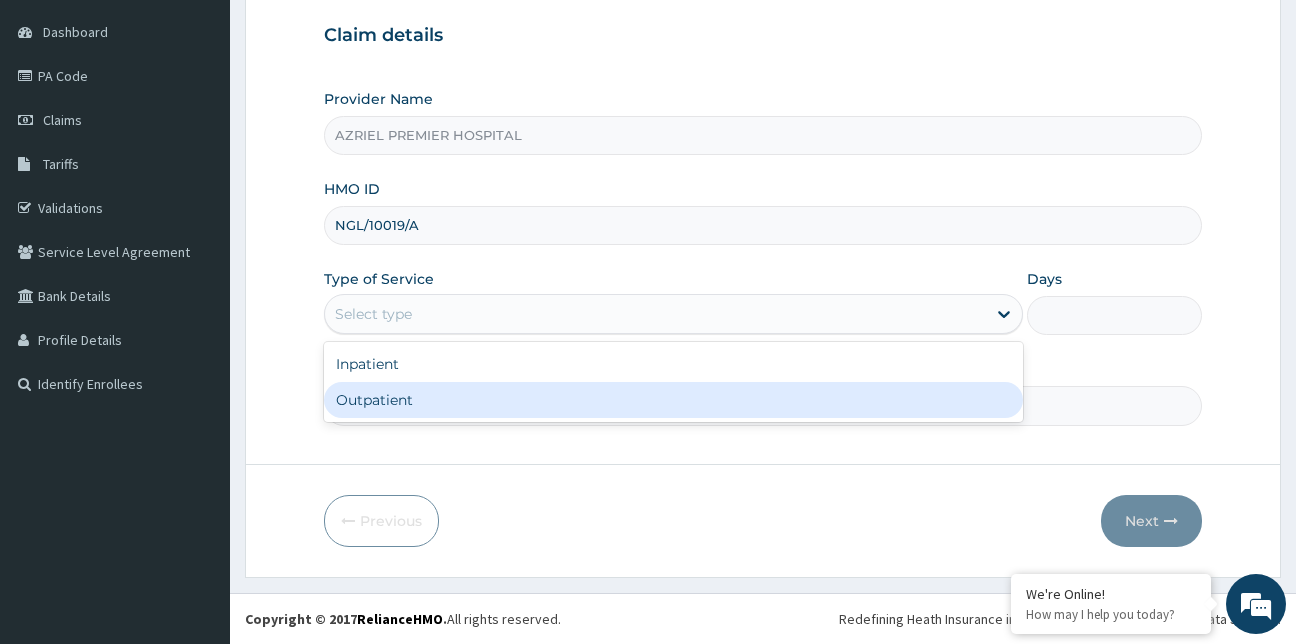 click on "Outpatient" at bounding box center [674, 400] 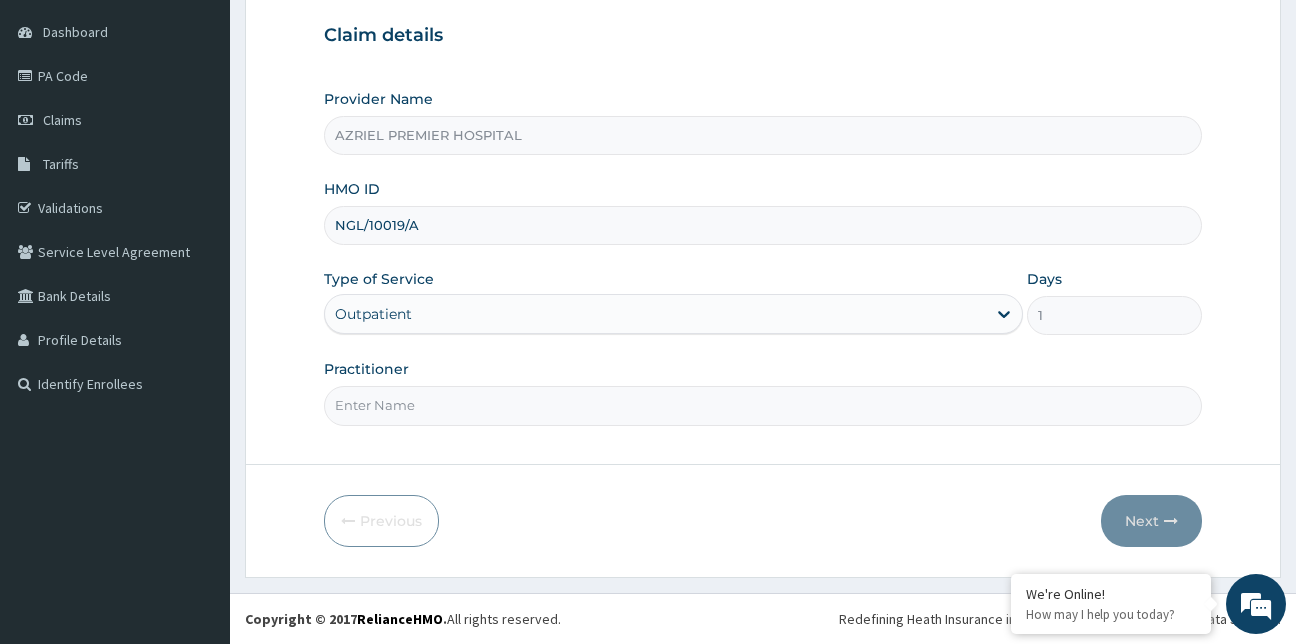 click on "Step  1  of 2 Claim details Provider Name AZRIEL PREMIER HOSPITAL HMO ID NGL/10019/A Type of Service Outpatient Days 1 Practitioner     Previous   Next" at bounding box center [763, 249] 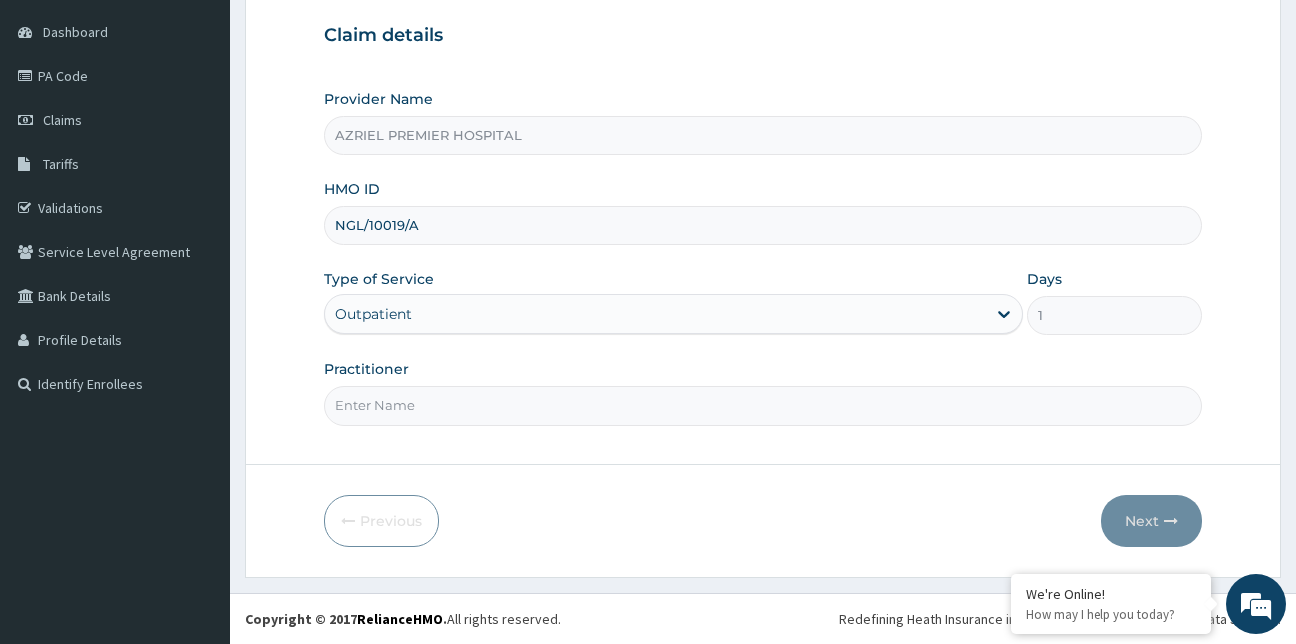 click on "Step  1  of 2 Claim details Provider Name AZRIEL PREMIER HOSPITAL HMO ID NGL/10019/A Type of Service Outpatient Days 1 Practitioner" at bounding box center (763, 192) 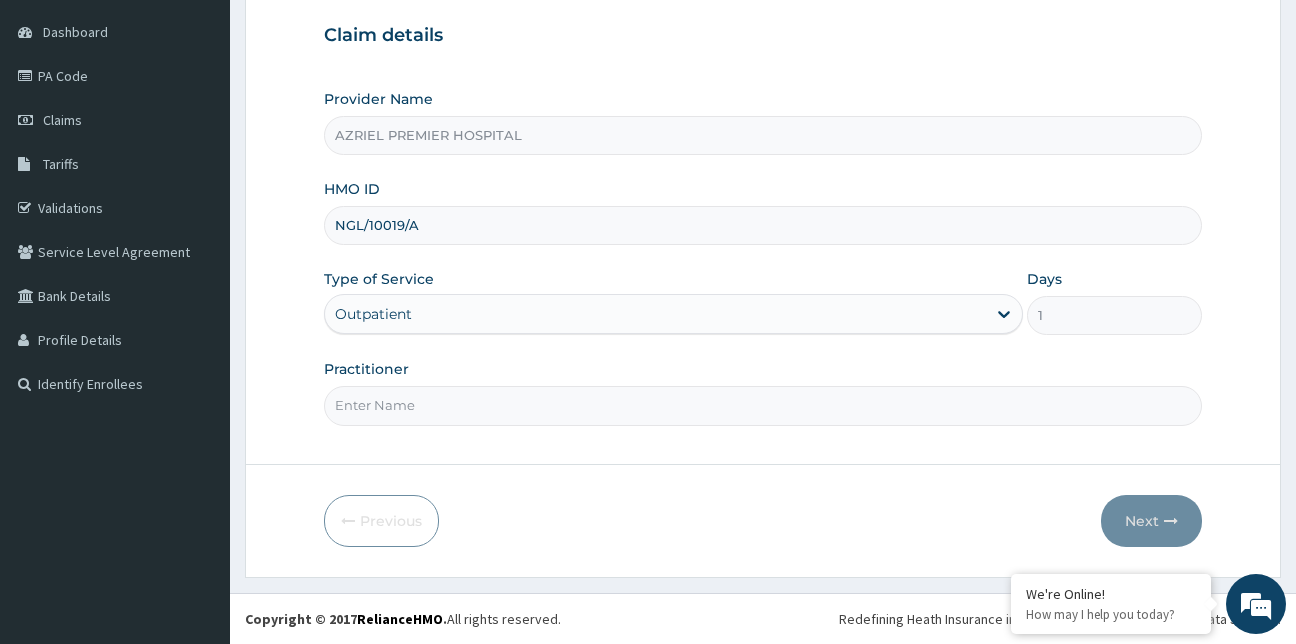 type on "Dr [NAME]" 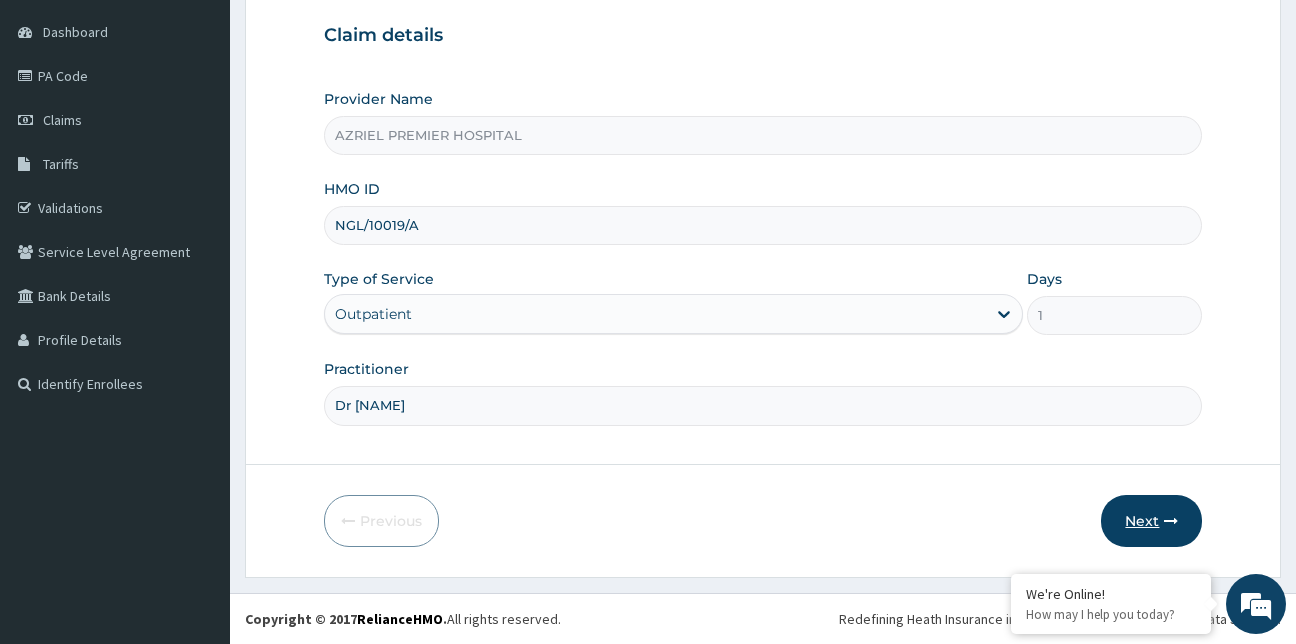 click on "Next" at bounding box center (1151, 521) 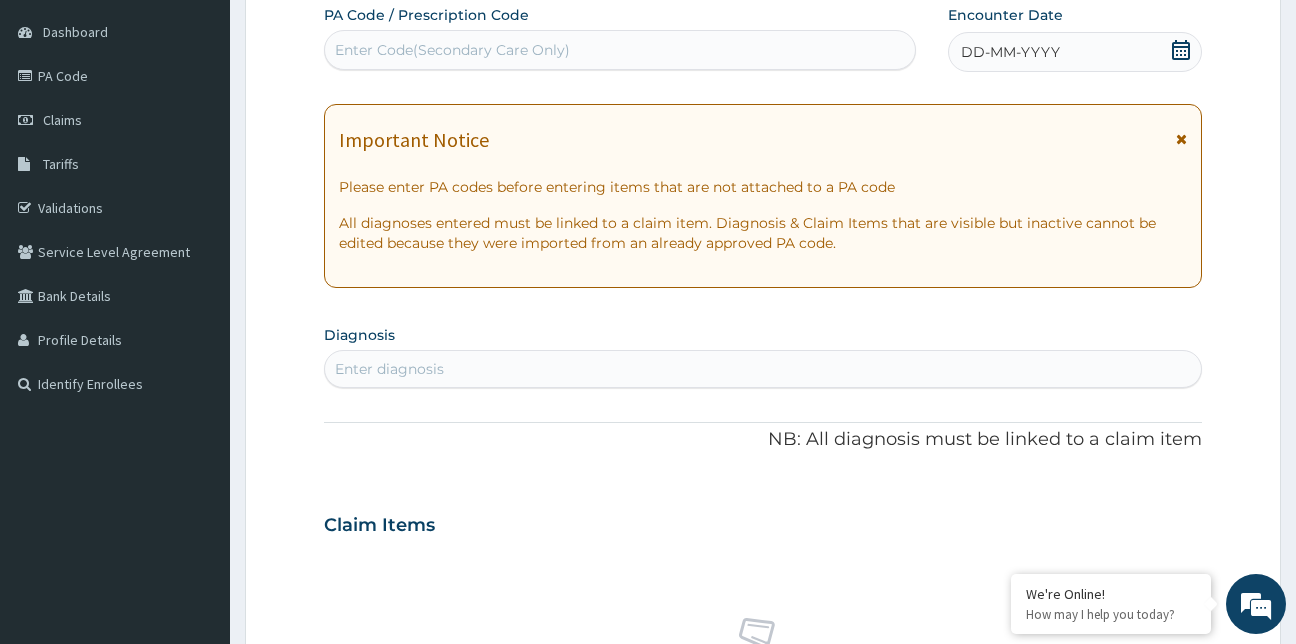 scroll, scrollTop: 0, scrollLeft: 0, axis: both 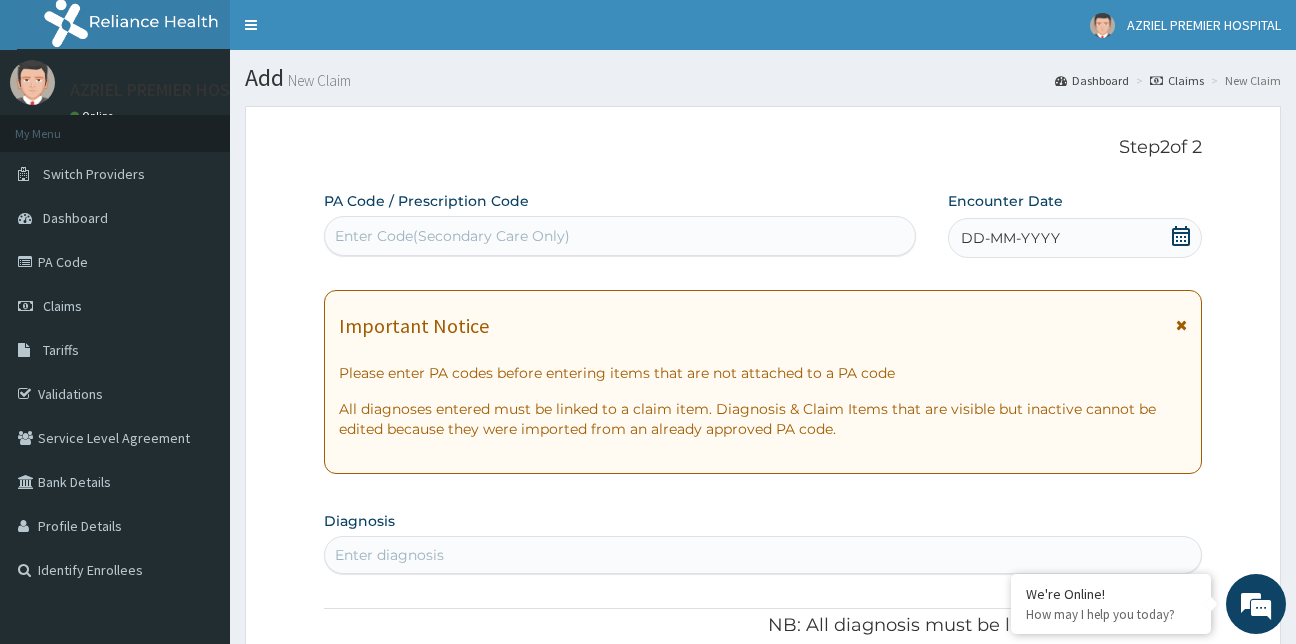click on "Enter Code(Secondary Care Only)" at bounding box center (620, 236) 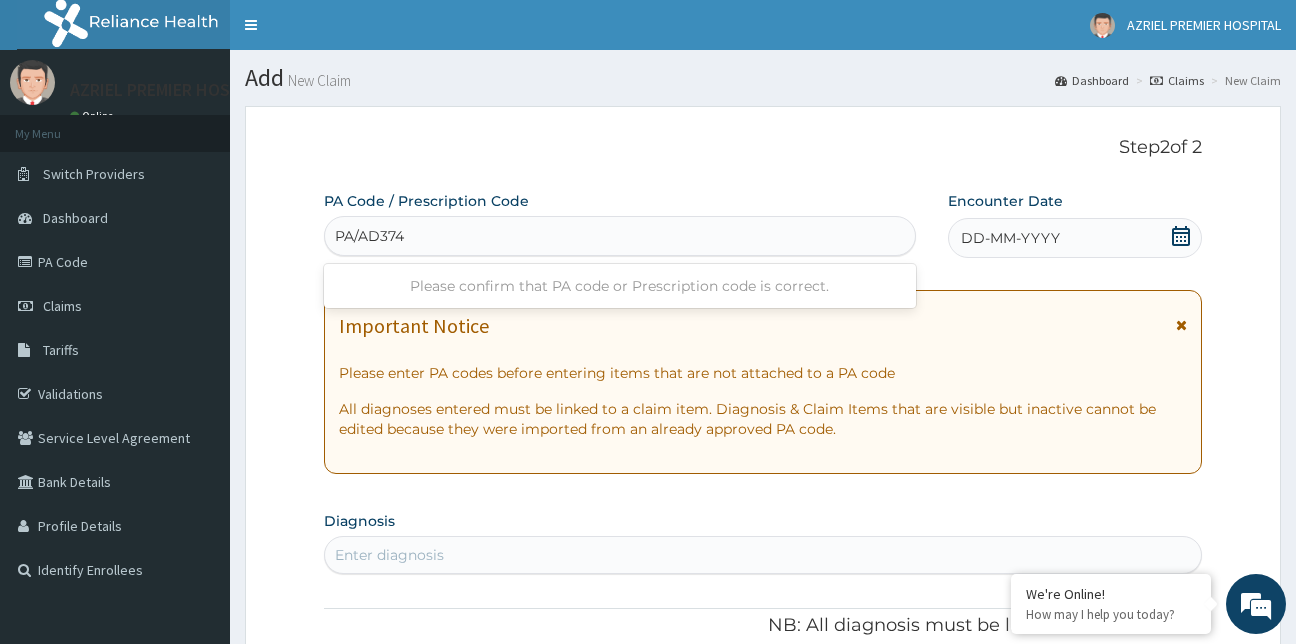 type on "PA/AD3742" 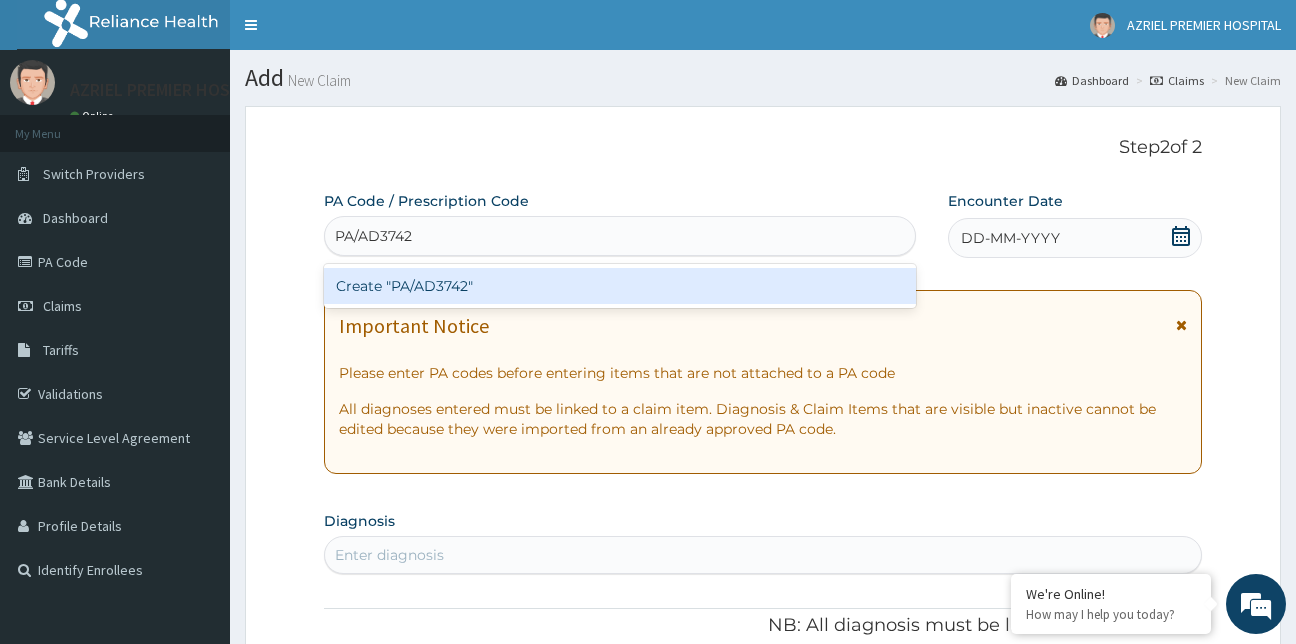 click on "Create "PA/AD3742"" at bounding box center (620, 286) 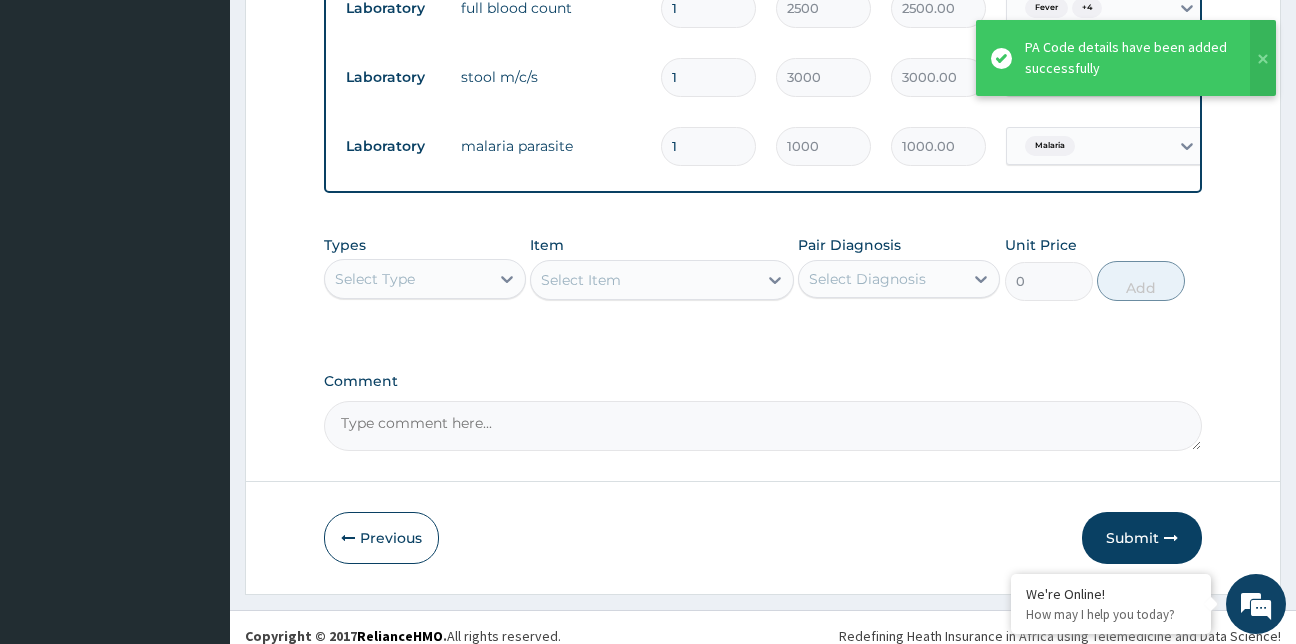 scroll, scrollTop: 1408, scrollLeft: 0, axis: vertical 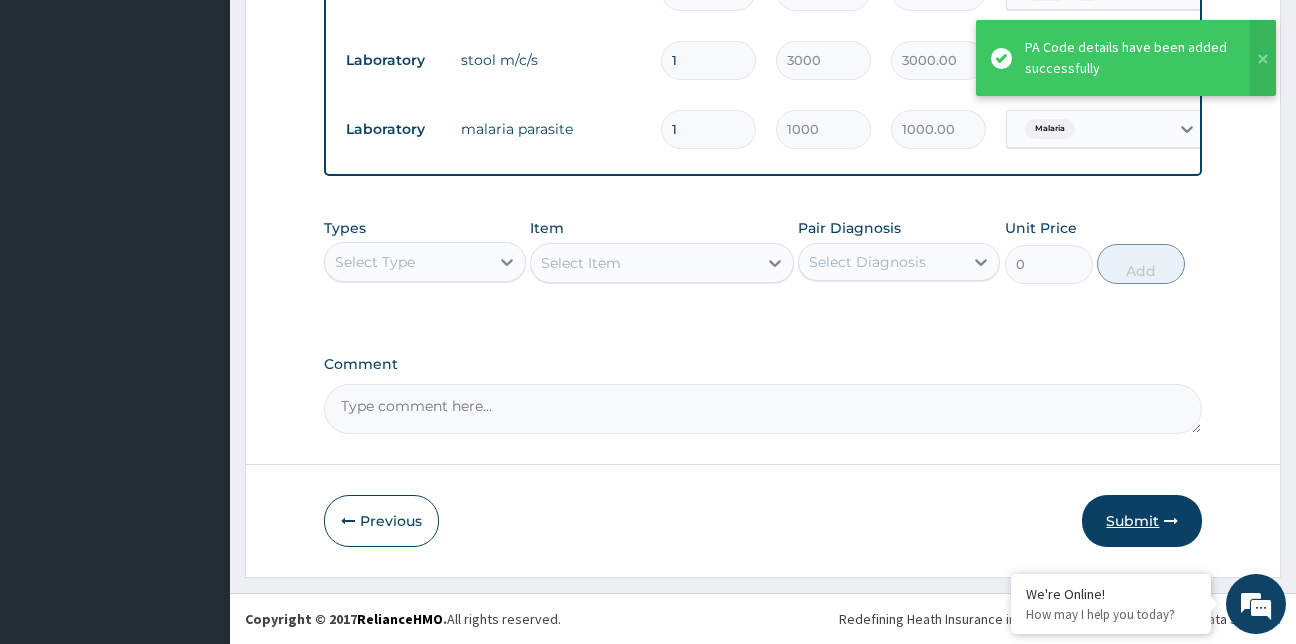 click on "Submit" at bounding box center [1142, 521] 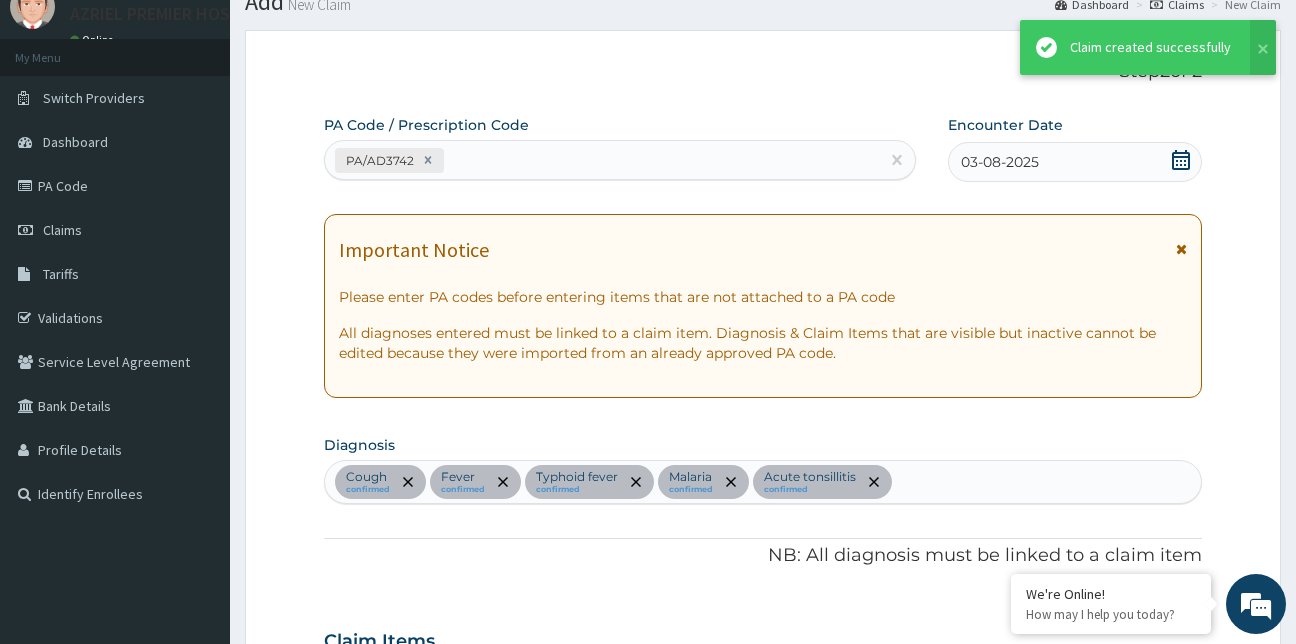 scroll, scrollTop: 1408, scrollLeft: 0, axis: vertical 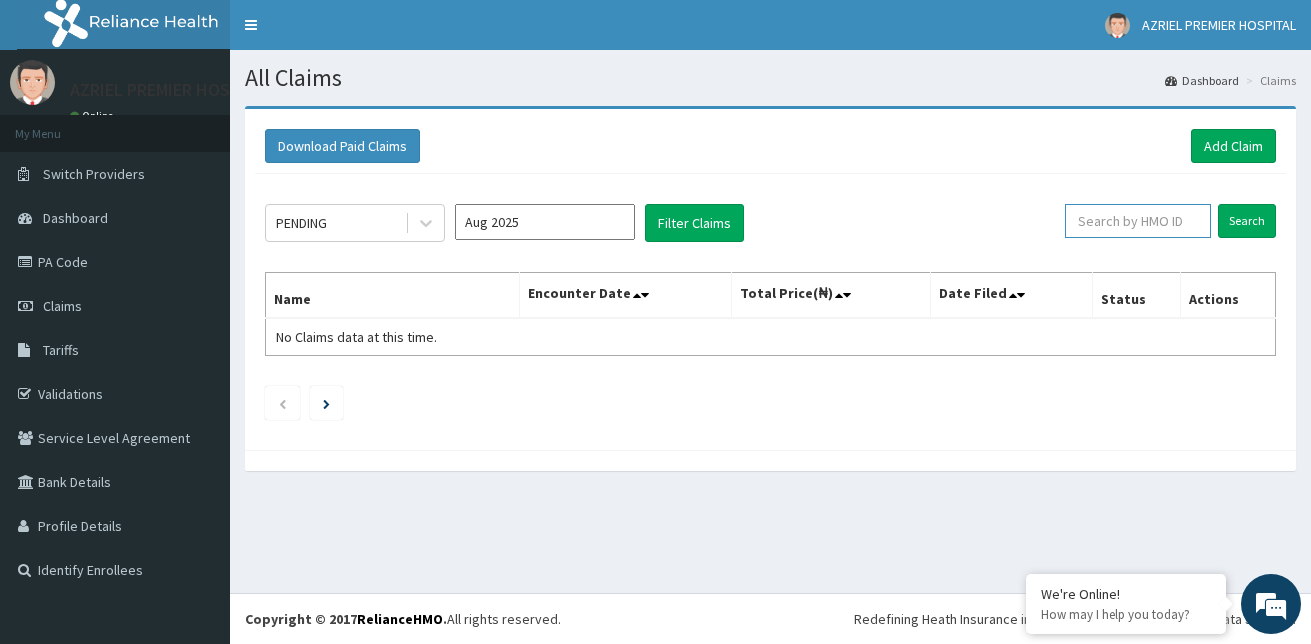 click at bounding box center (1138, 221) 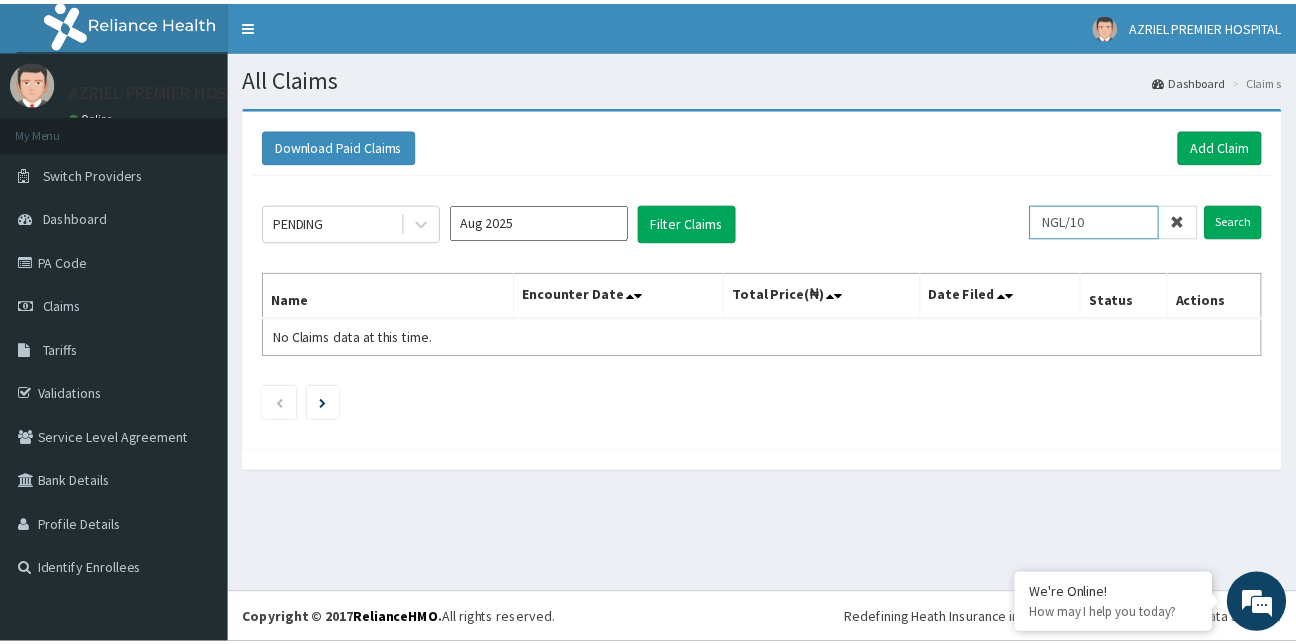 scroll, scrollTop: 0, scrollLeft: 0, axis: both 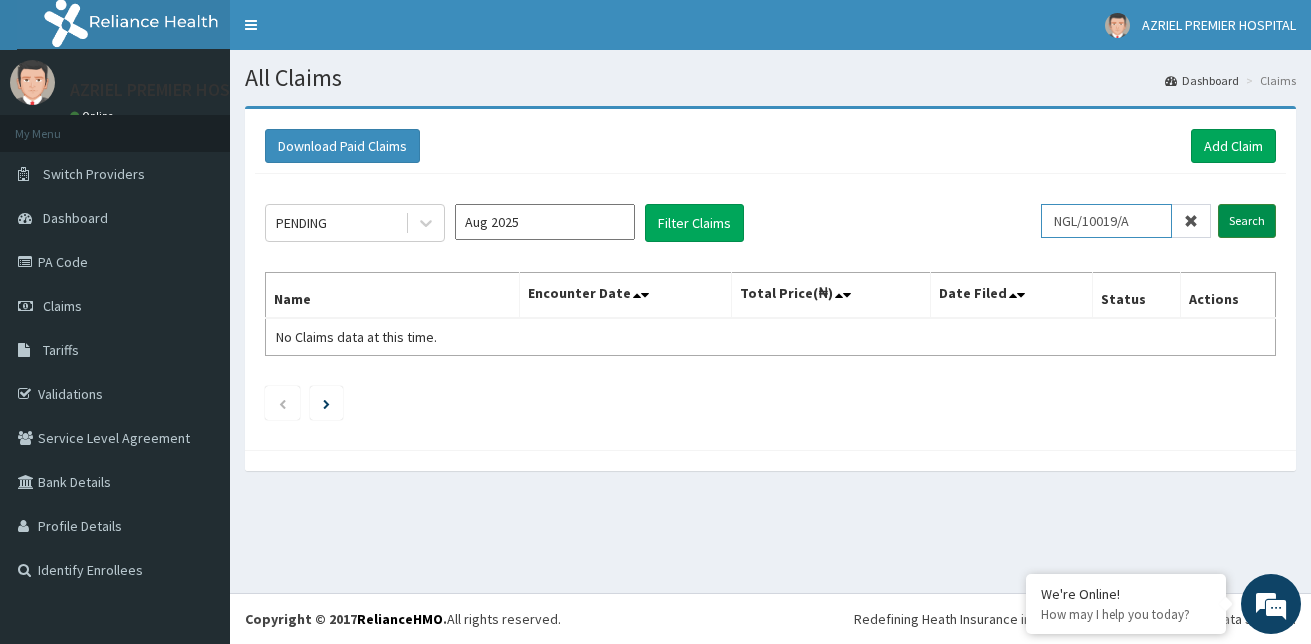 type on "NGL/10019/A" 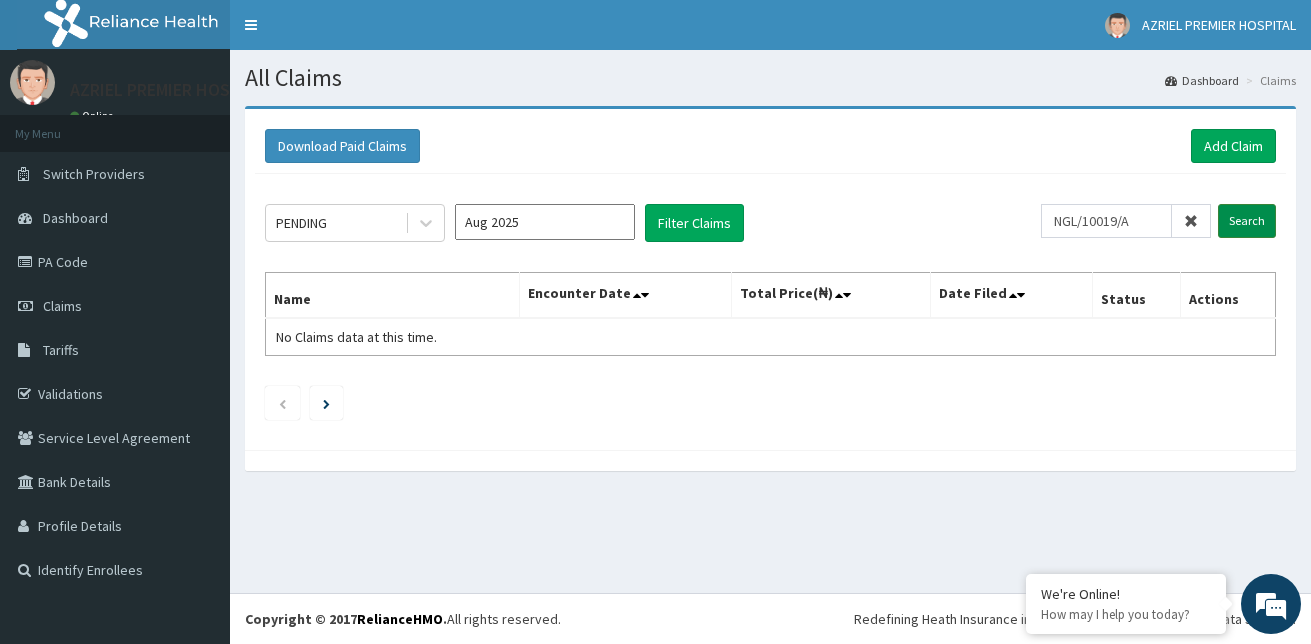 click on "Search" at bounding box center [1247, 221] 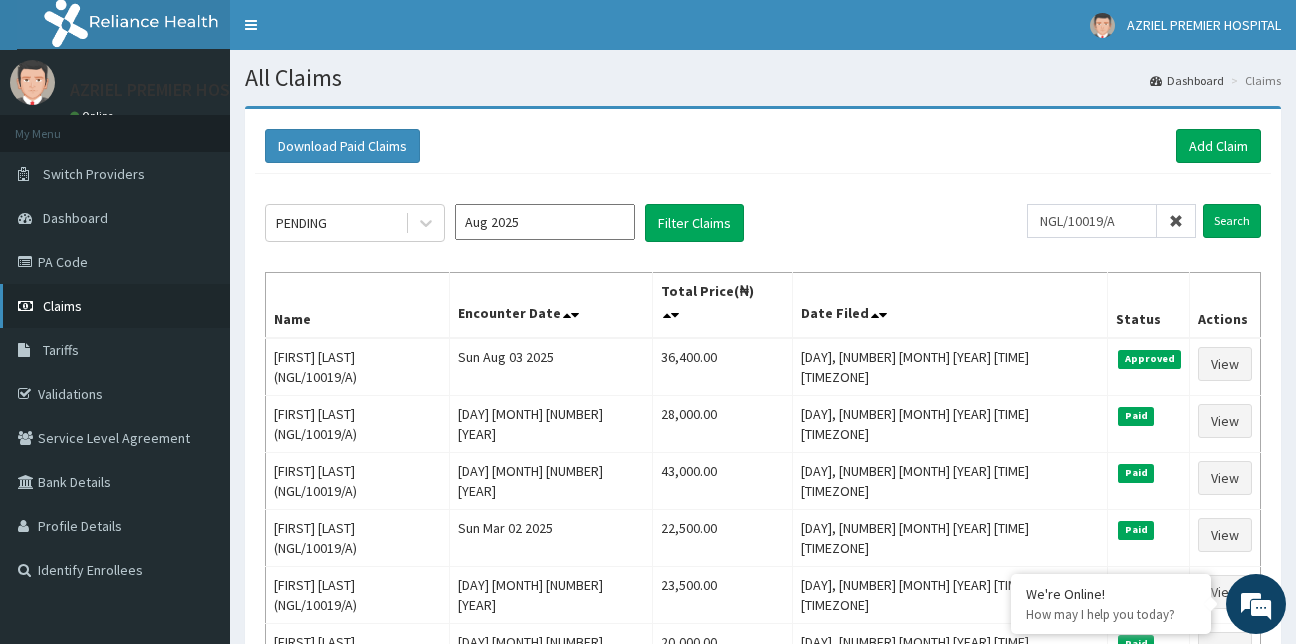 click on "Claims" at bounding box center (62, 306) 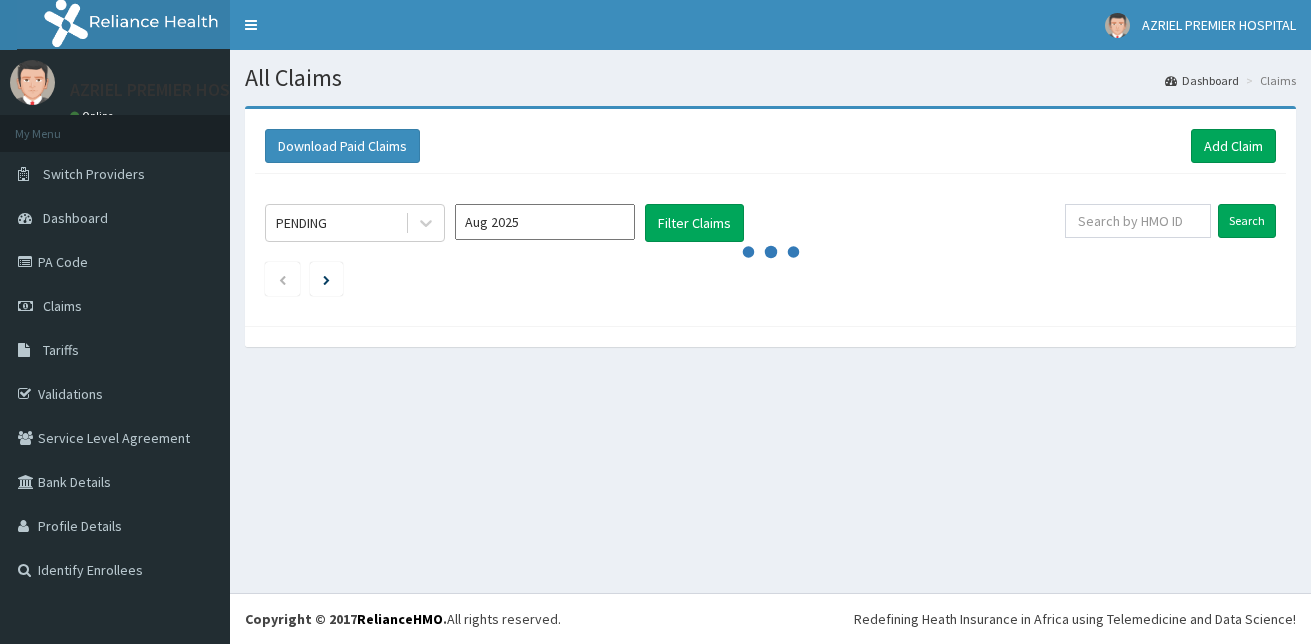 scroll, scrollTop: 0, scrollLeft: 0, axis: both 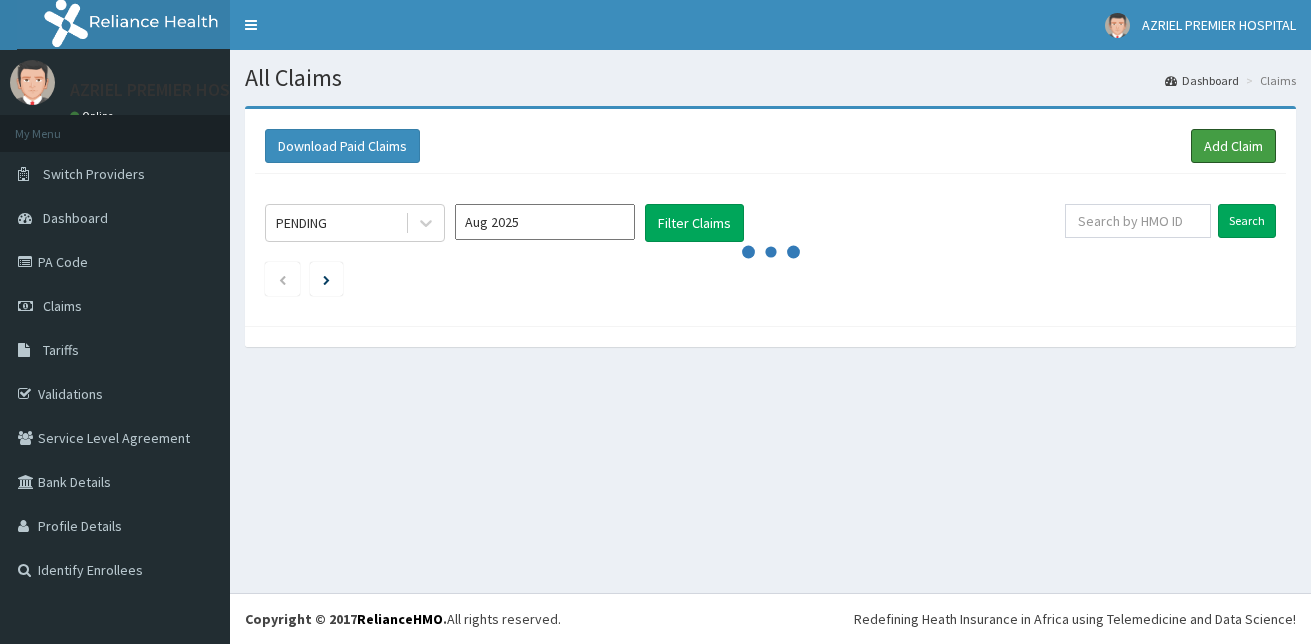 click on "Add Claim" at bounding box center (1233, 146) 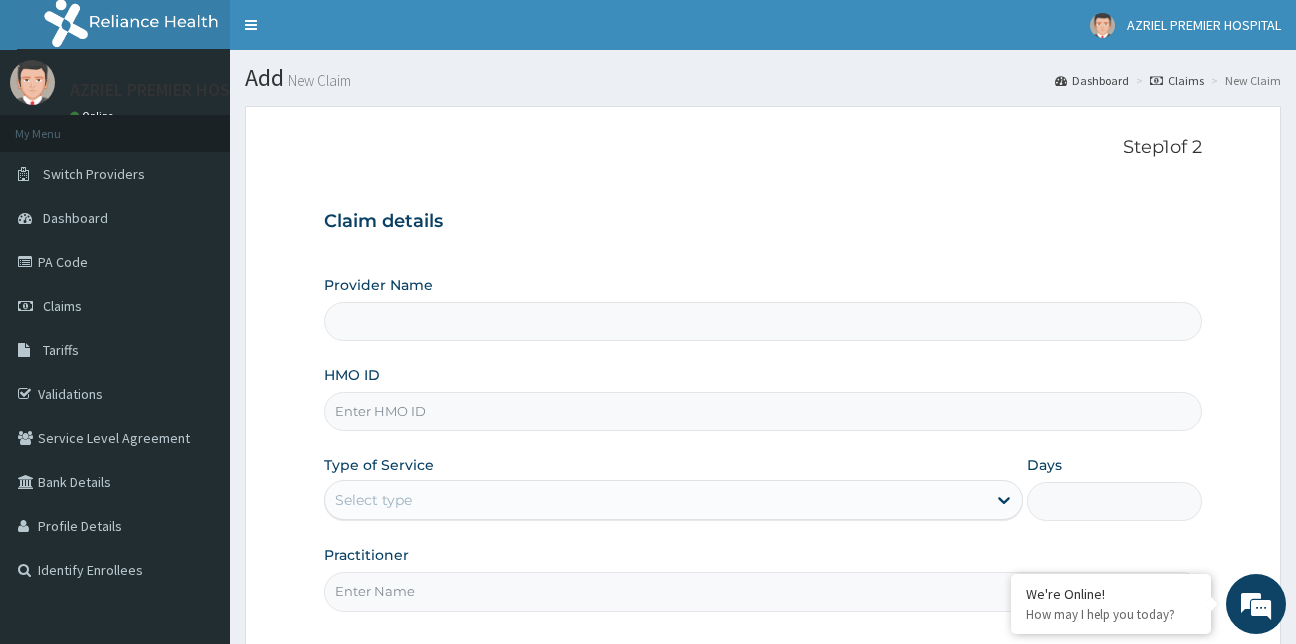 scroll, scrollTop: 0, scrollLeft: 0, axis: both 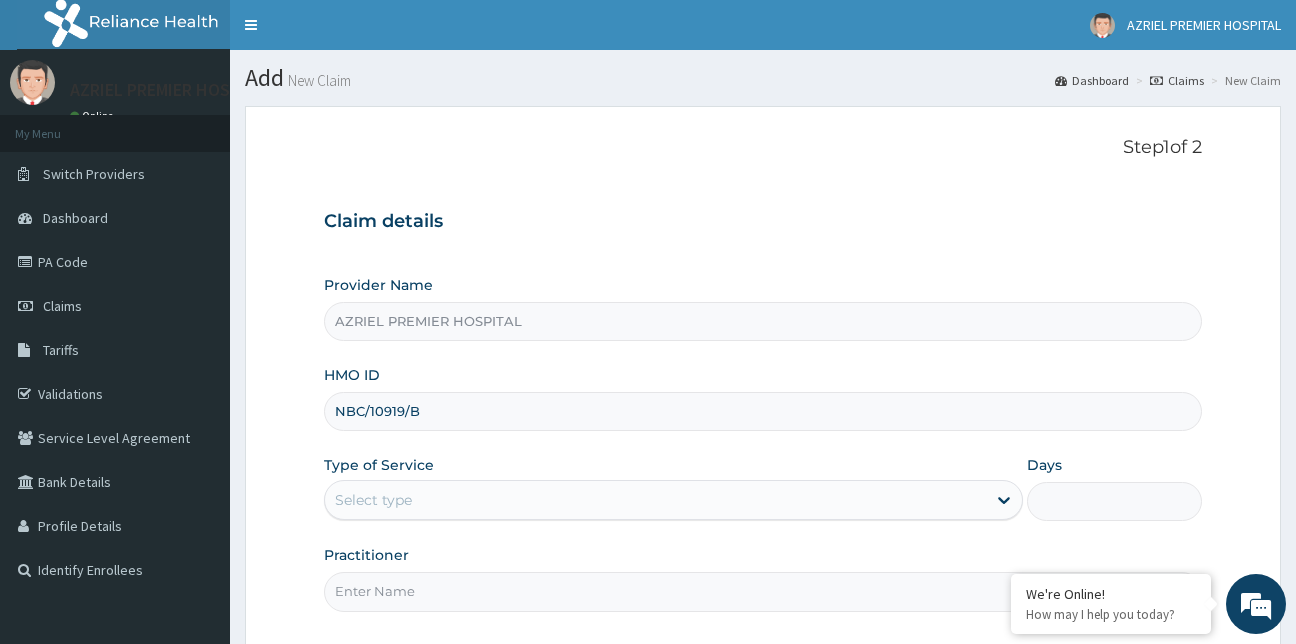 type on "NBC/10919/B" 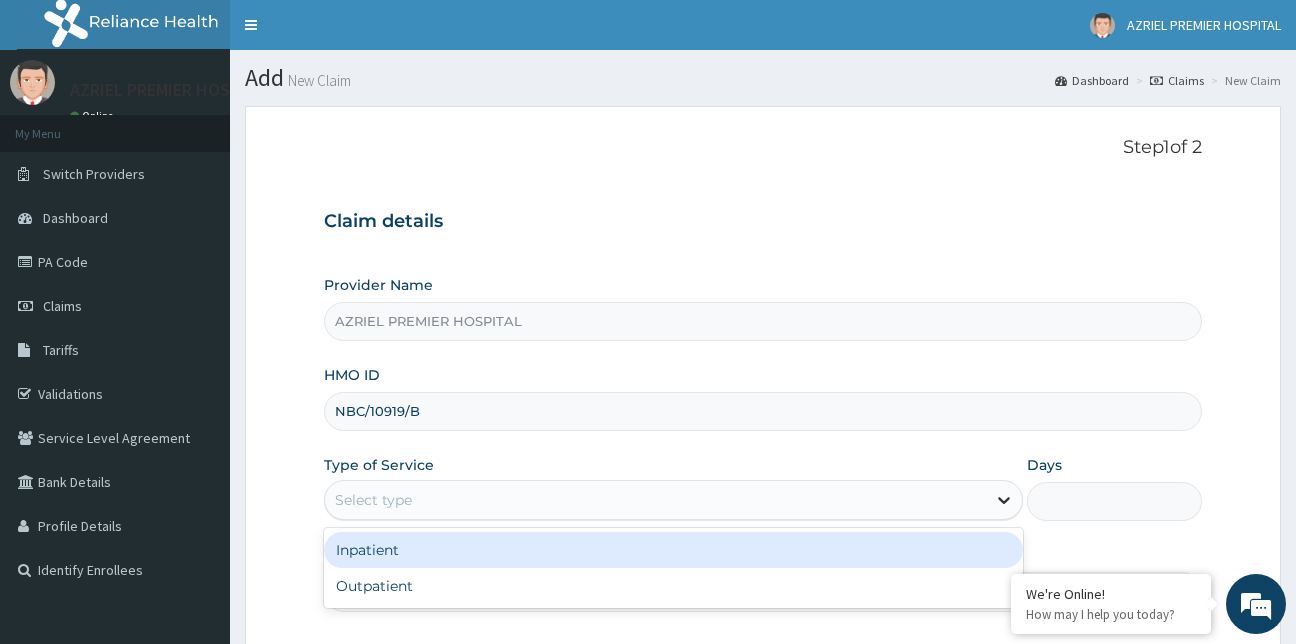 click 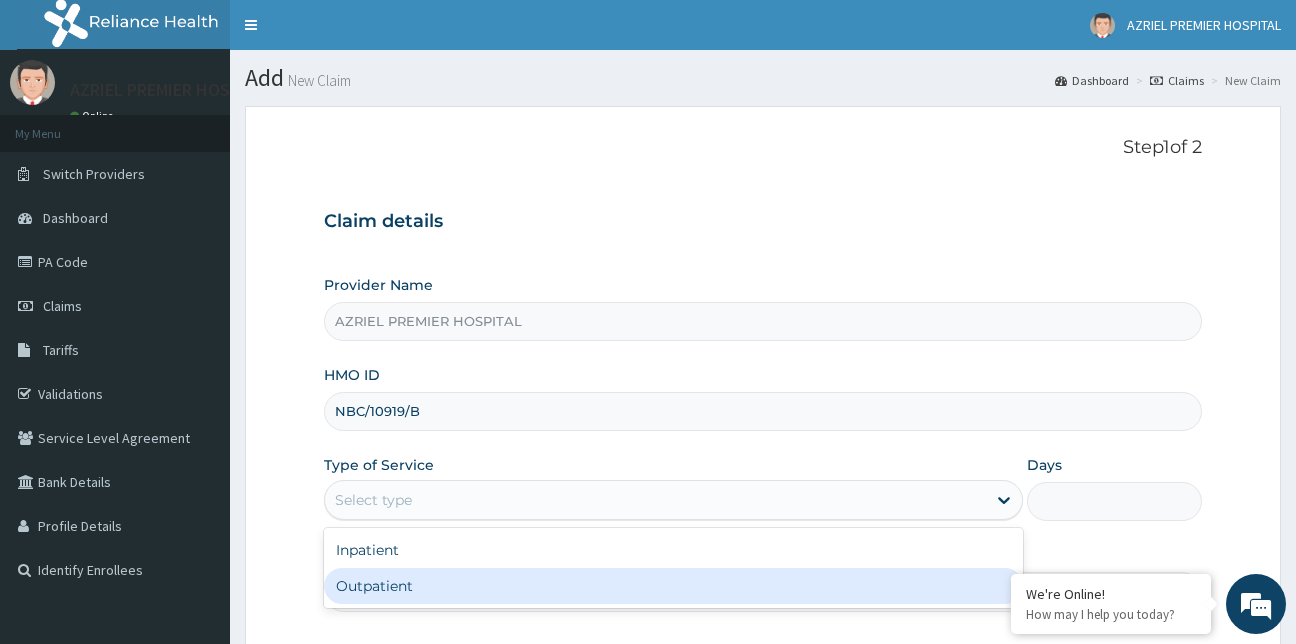 click on "Outpatient" at bounding box center (674, 586) 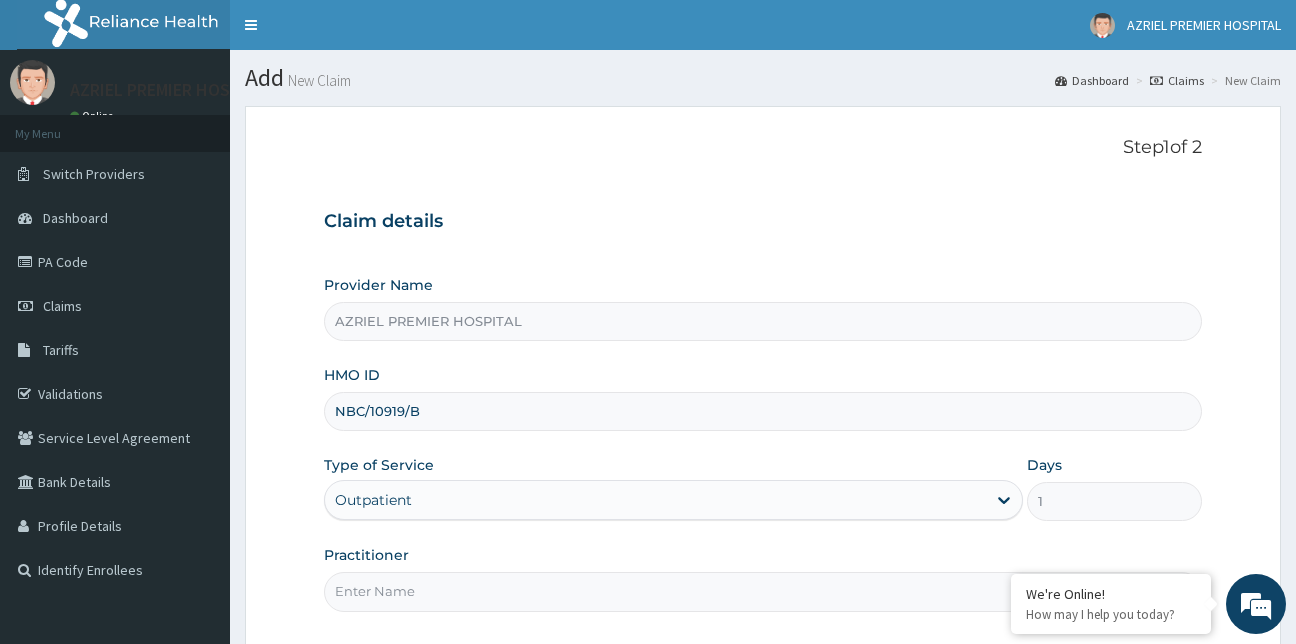 scroll, scrollTop: 186, scrollLeft: 0, axis: vertical 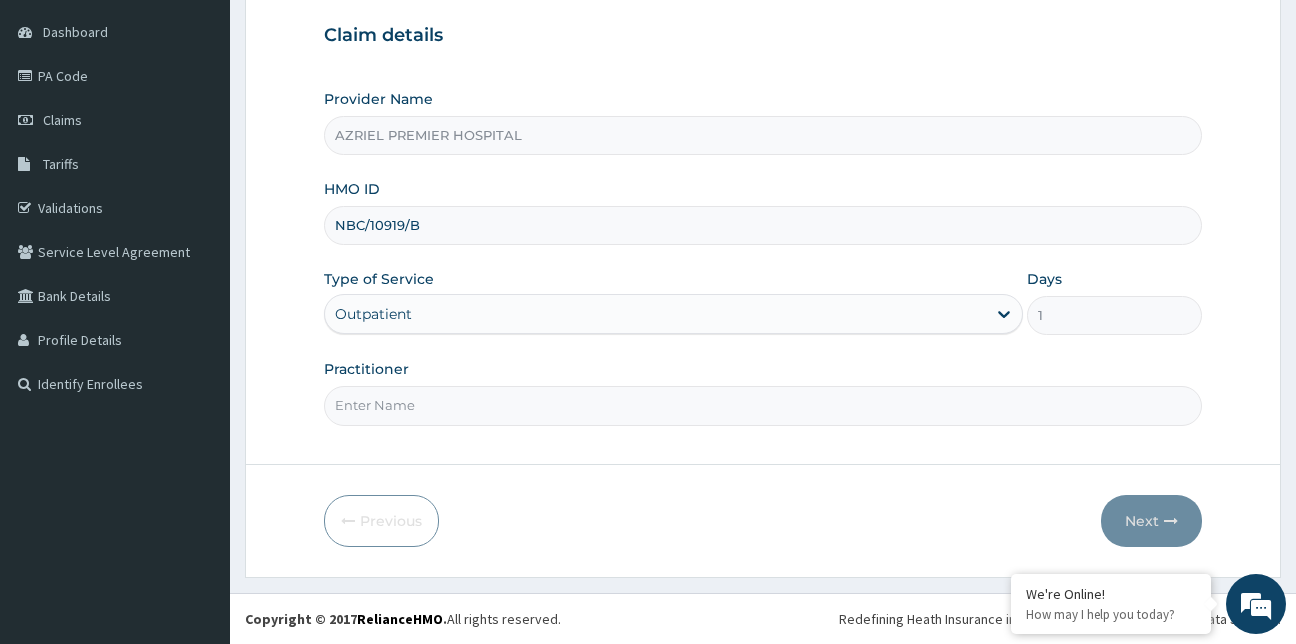 click on "Step  1  of 2 Claim details Provider Name AZRIEL PREMIER HOSPITAL HMO ID NBC/10919/B Type of Service Outpatient Days 1 Practitioner     Previous   Next" at bounding box center [763, 249] 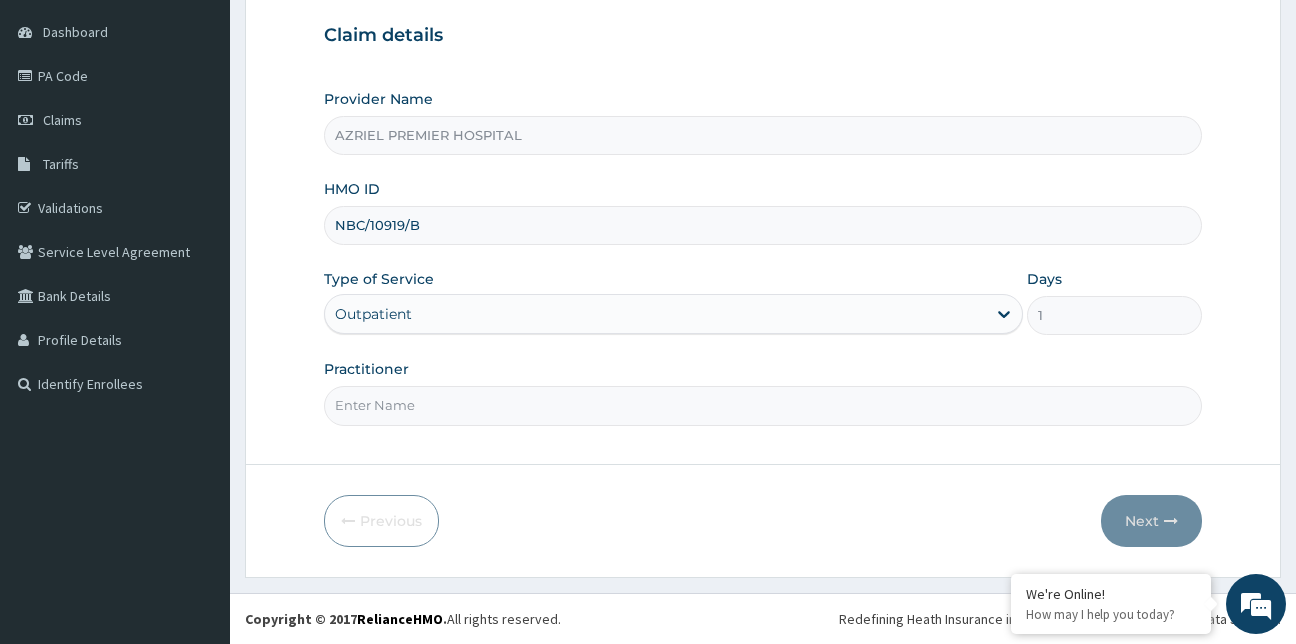 type on "Dr  Lilian" 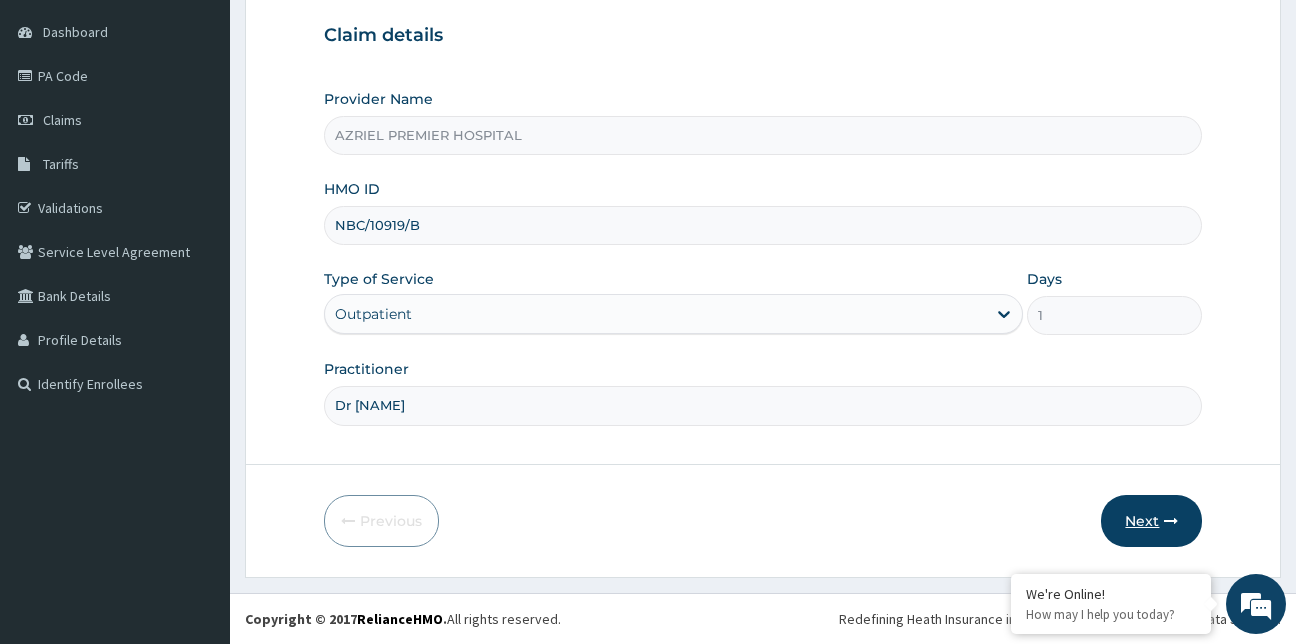 click on "Next" at bounding box center (1151, 521) 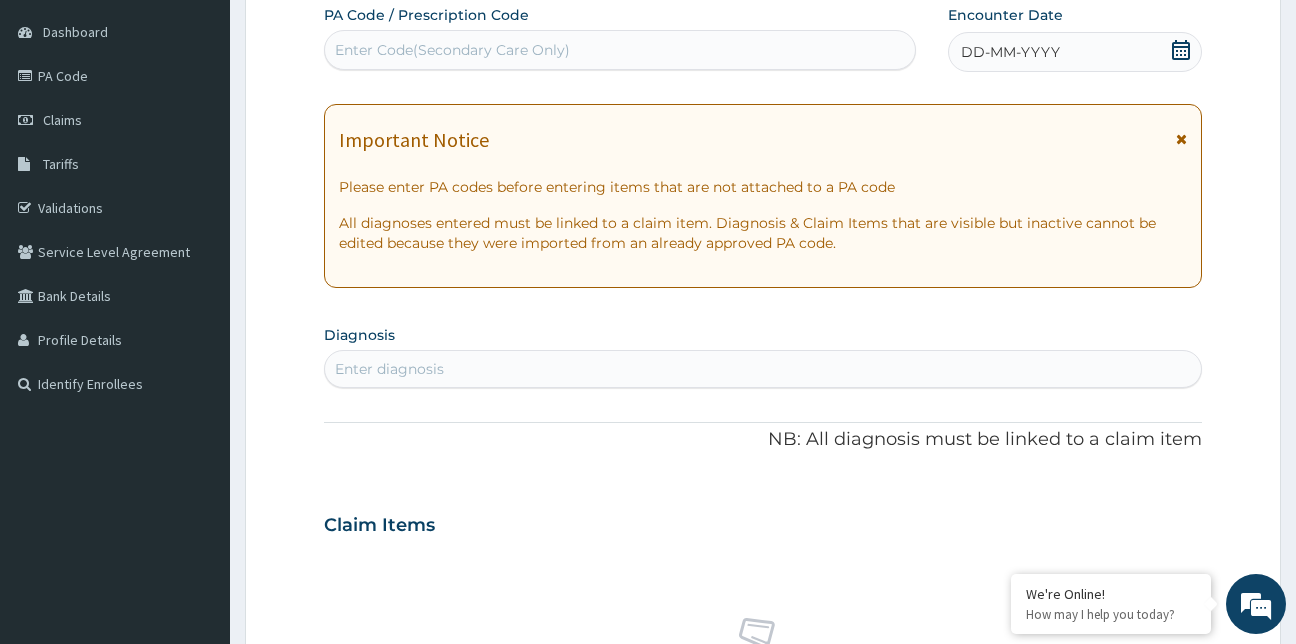 scroll, scrollTop: 46, scrollLeft: 0, axis: vertical 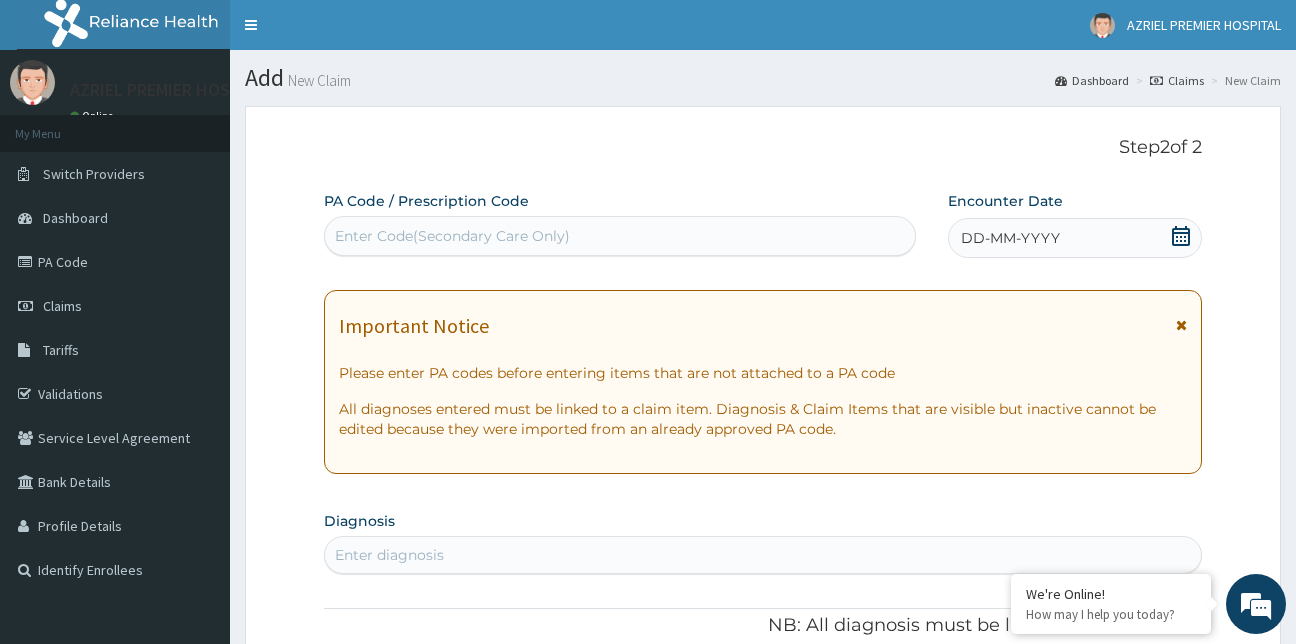 click on "Enter Code(Secondary Care Only)" at bounding box center (452, 236) 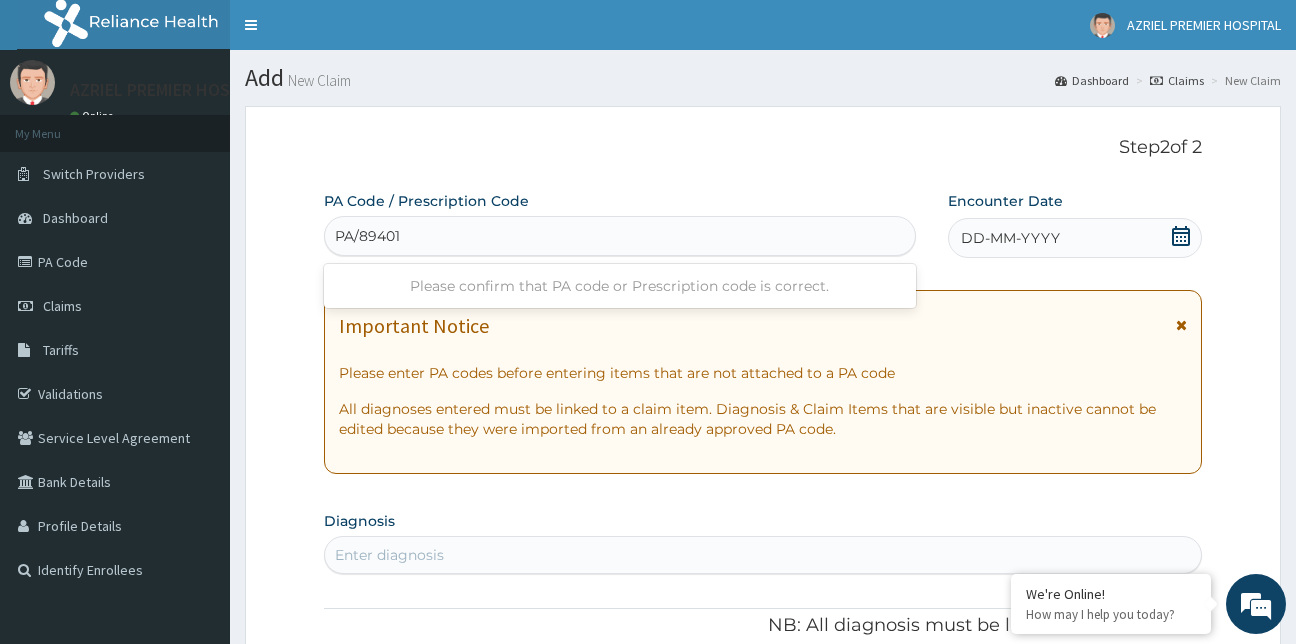 type on "PA/89401A" 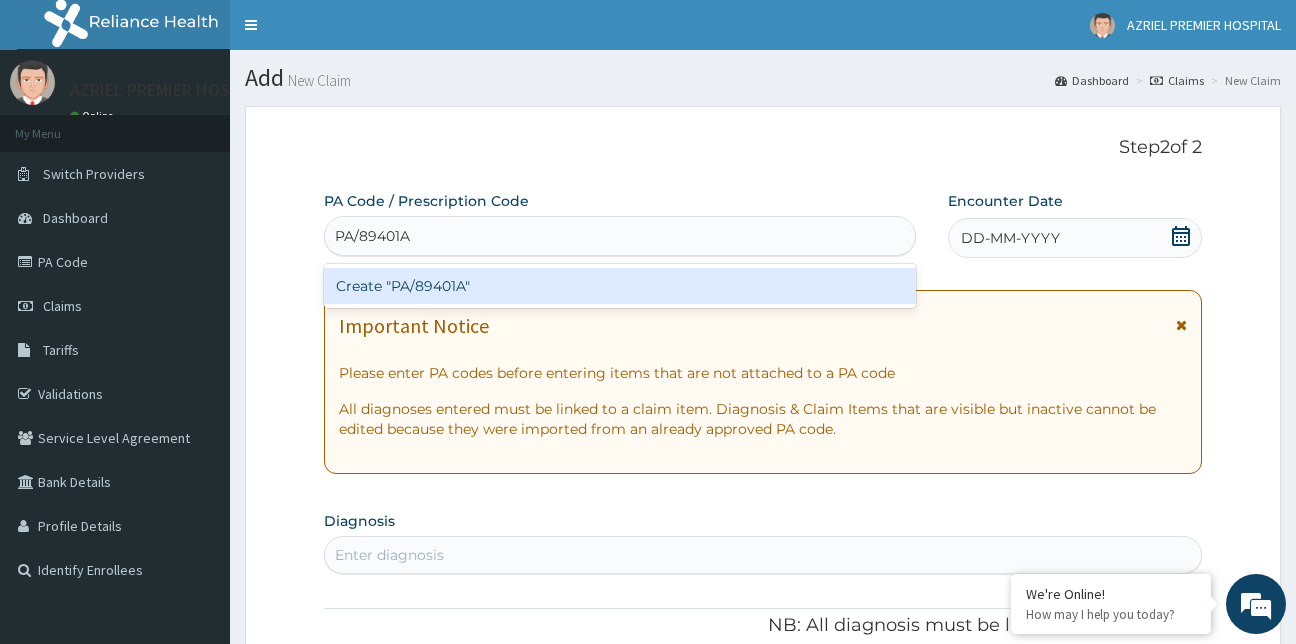 click on "Create "PA/89401A"" at bounding box center [620, 286] 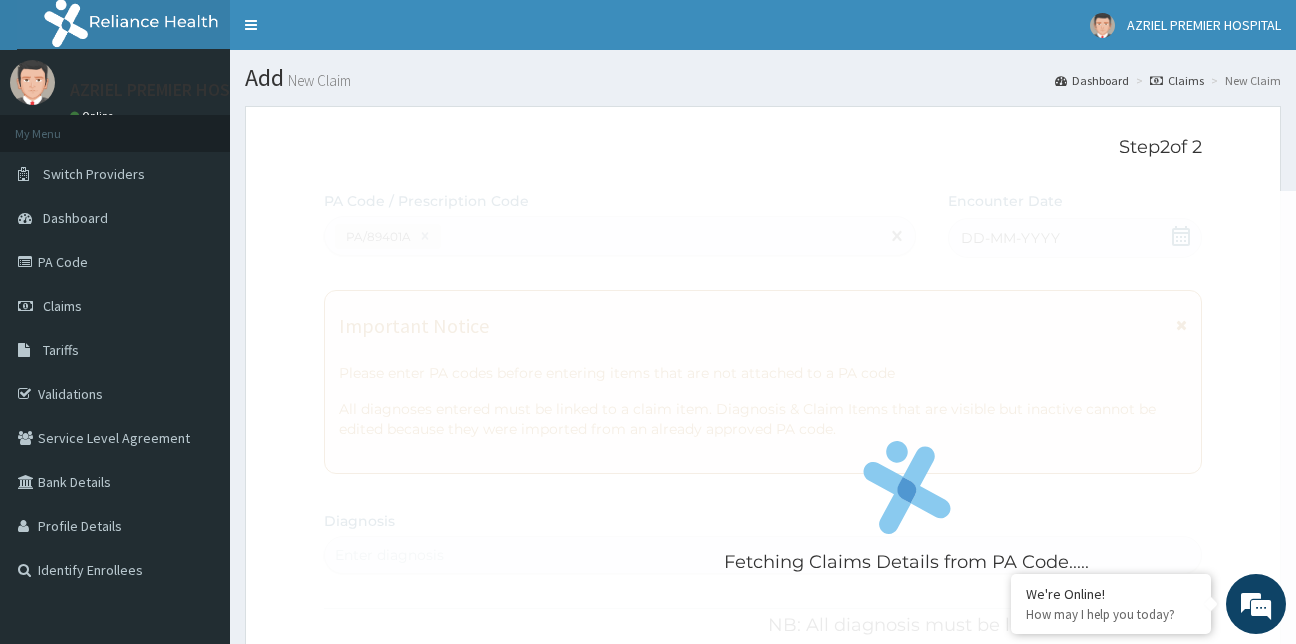 scroll, scrollTop: 1071, scrollLeft: 0, axis: vertical 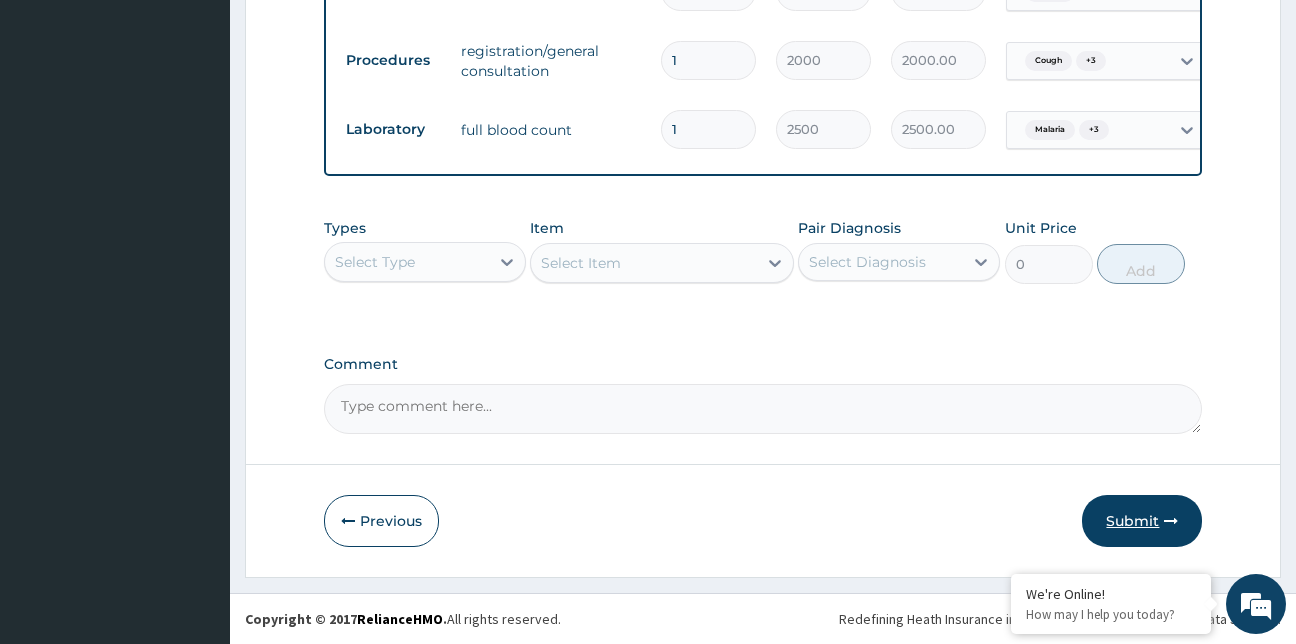 click on "Submit" at bounding box center (1142, 521) 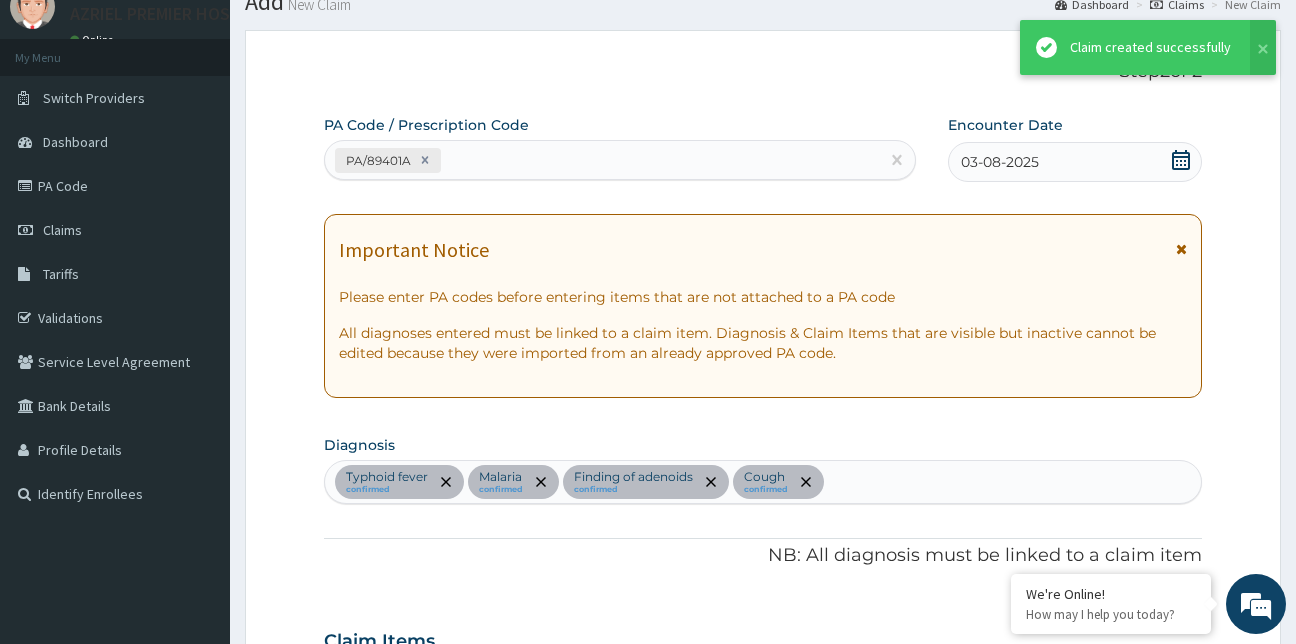 scroll, scrollTop: 1278, scrollLeft: 0, axis: vertical 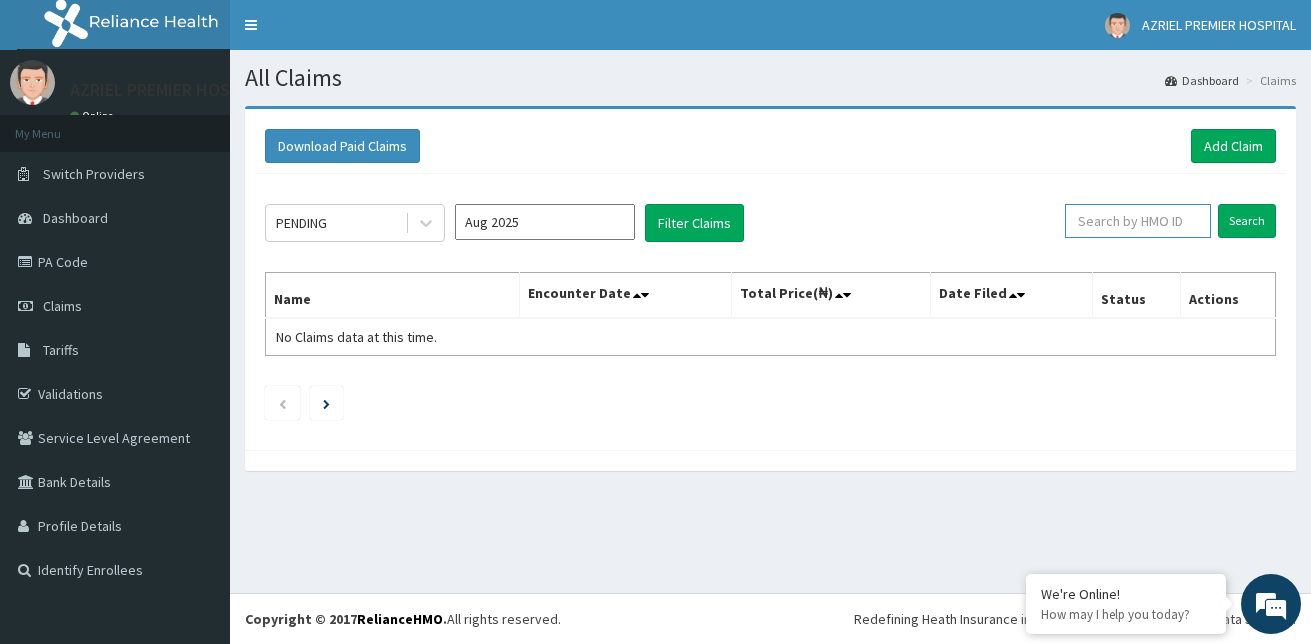 click at bounding box center (1138, 221) 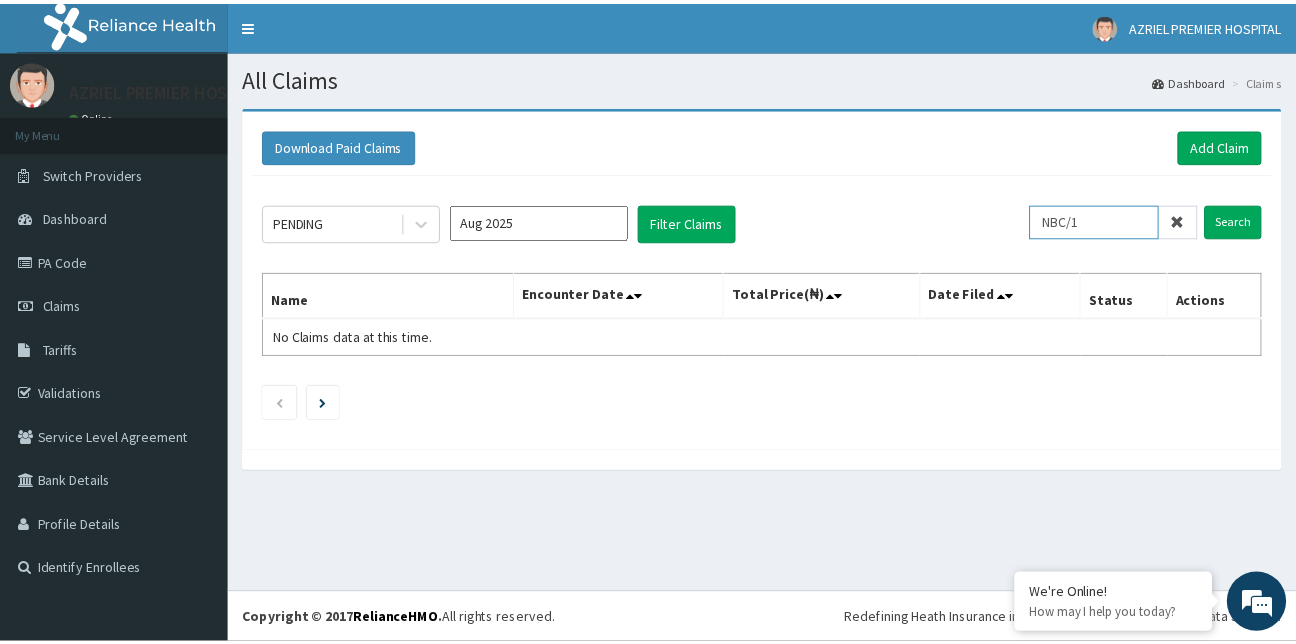 scroll, scrollTop: 0, scrollLeft: 0, axis: both 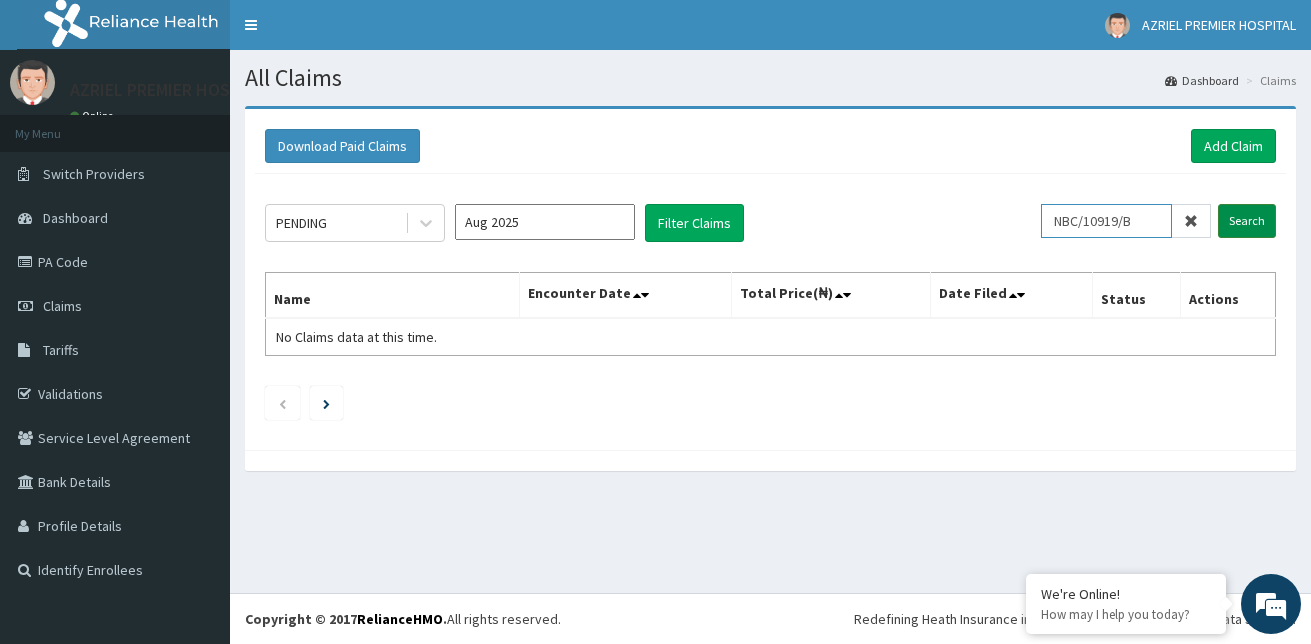 type on "NBC/10919/B" 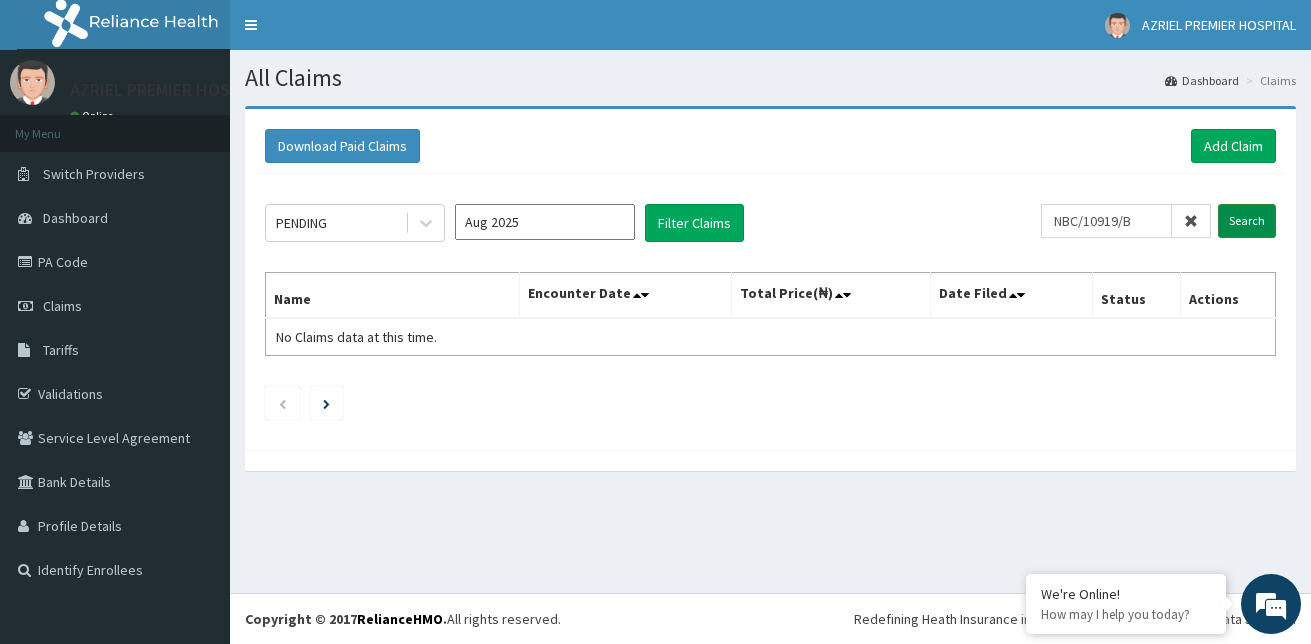 click on "Search" at bounding box center [1247, 221] 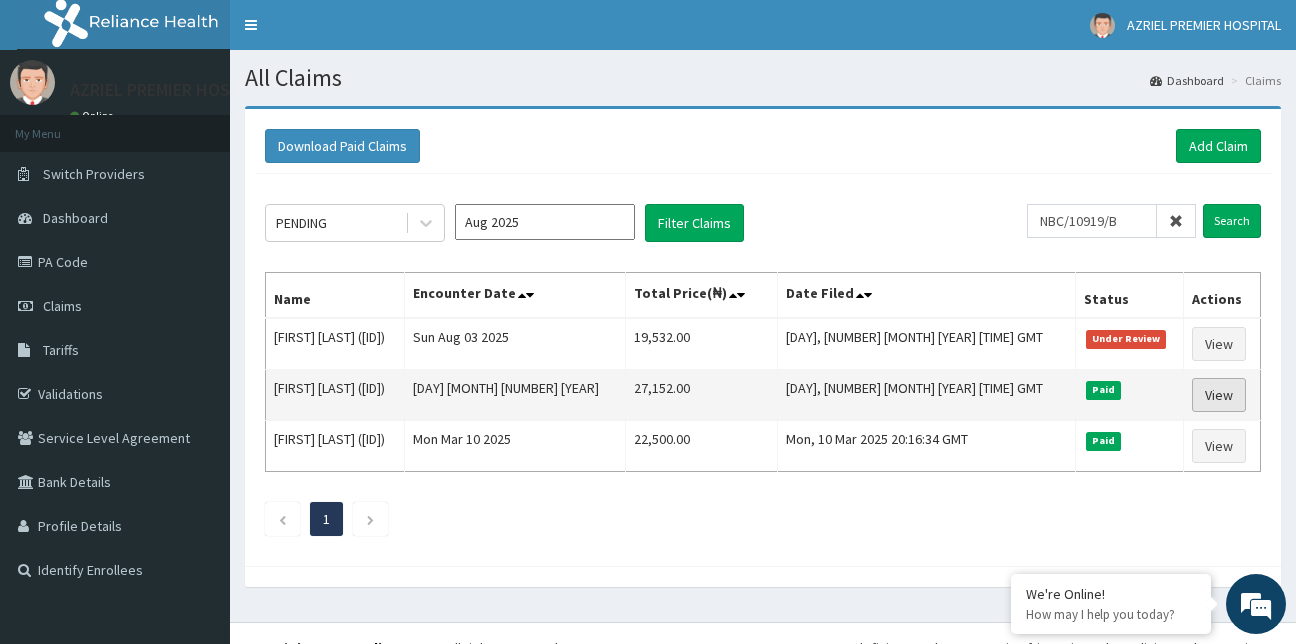 click on "View" at bounding box center [1219, 395] 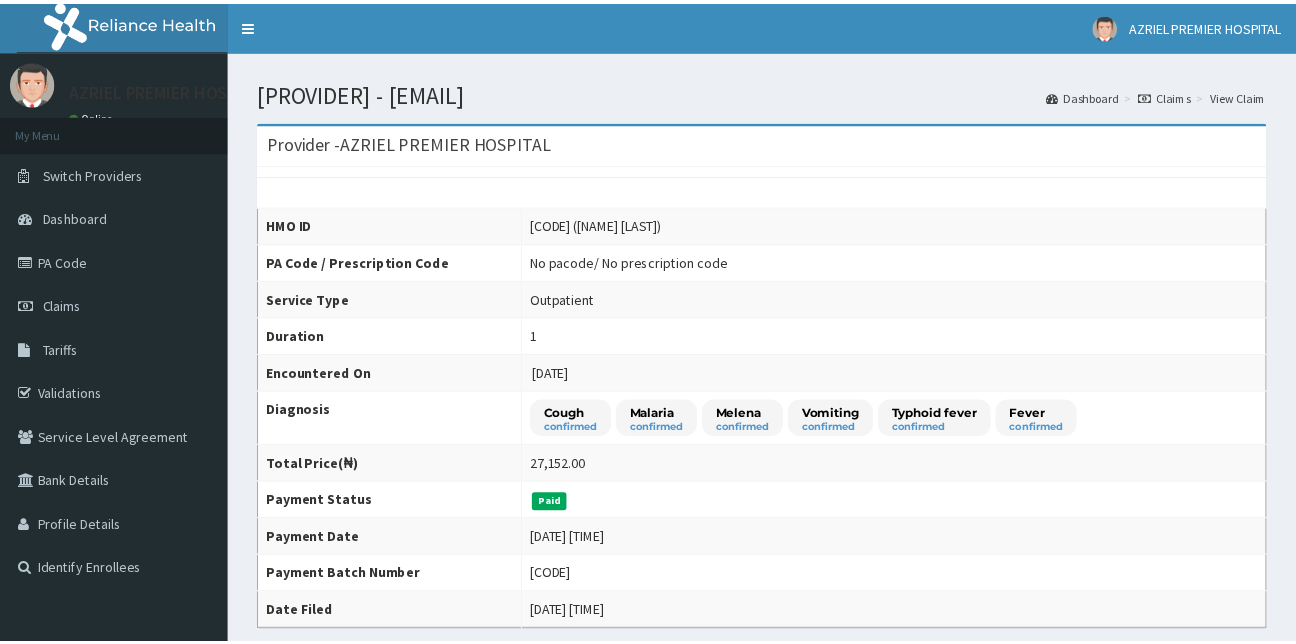 scroll, scrollTop: 0, scrollLeft: 0, axis: both 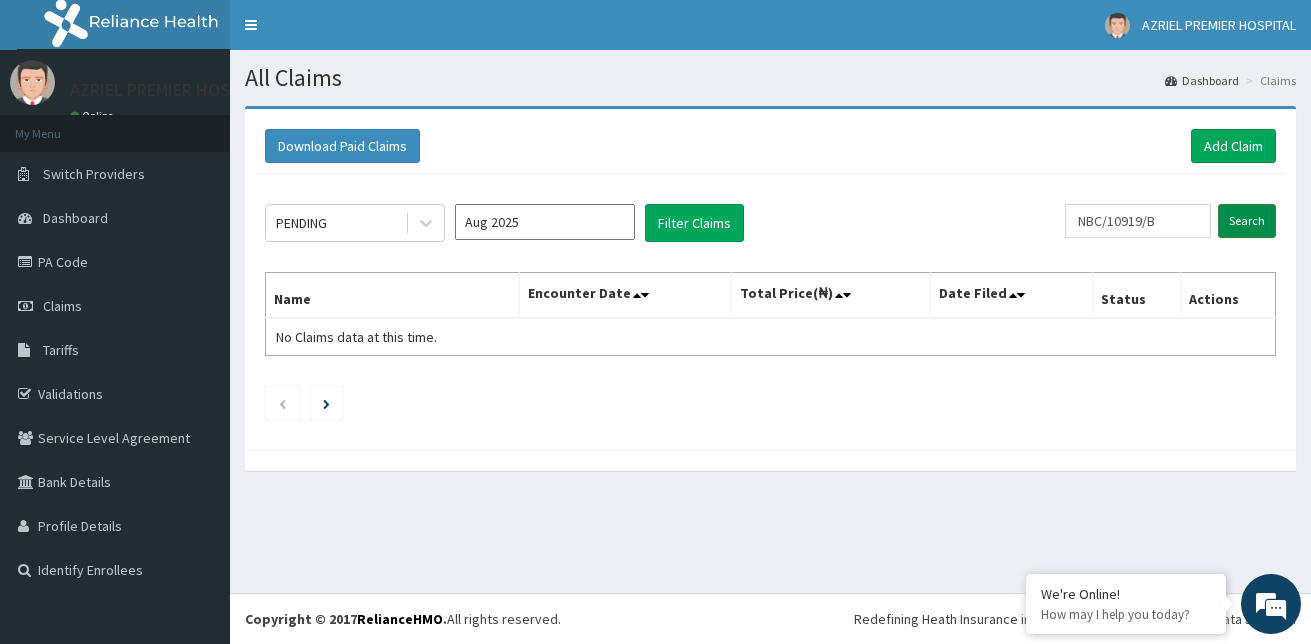 click on "Search" at bounding box center (1247, 221) 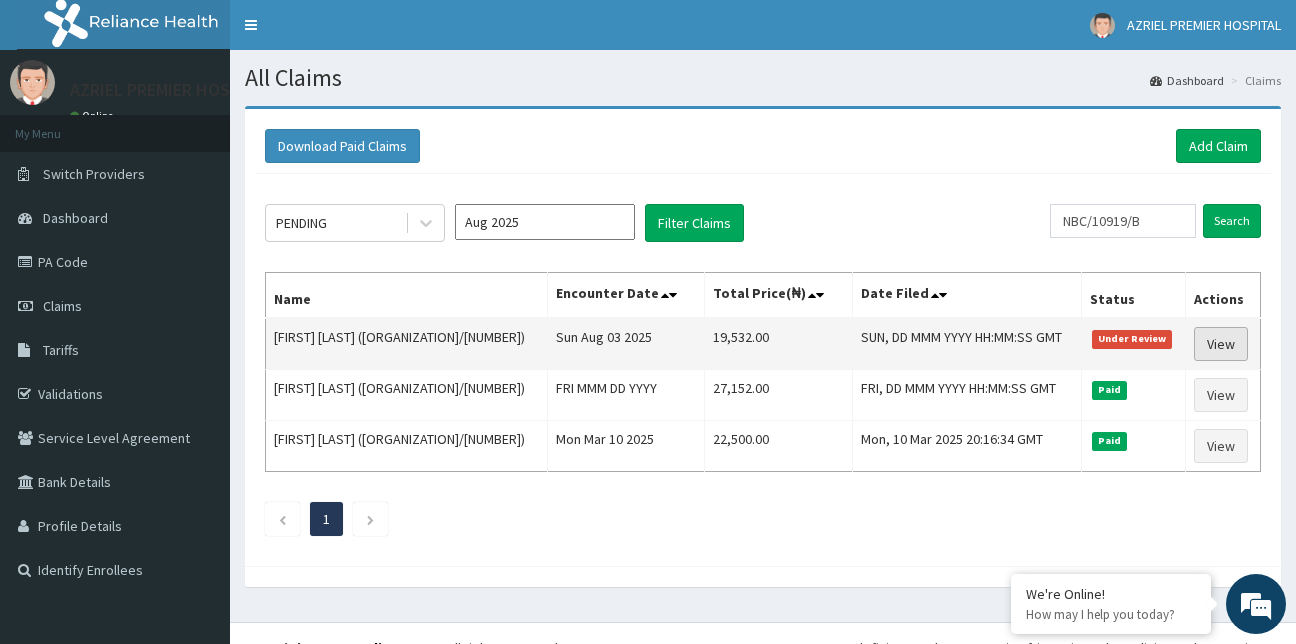 click on "View" at bounding box center [1221, 344] 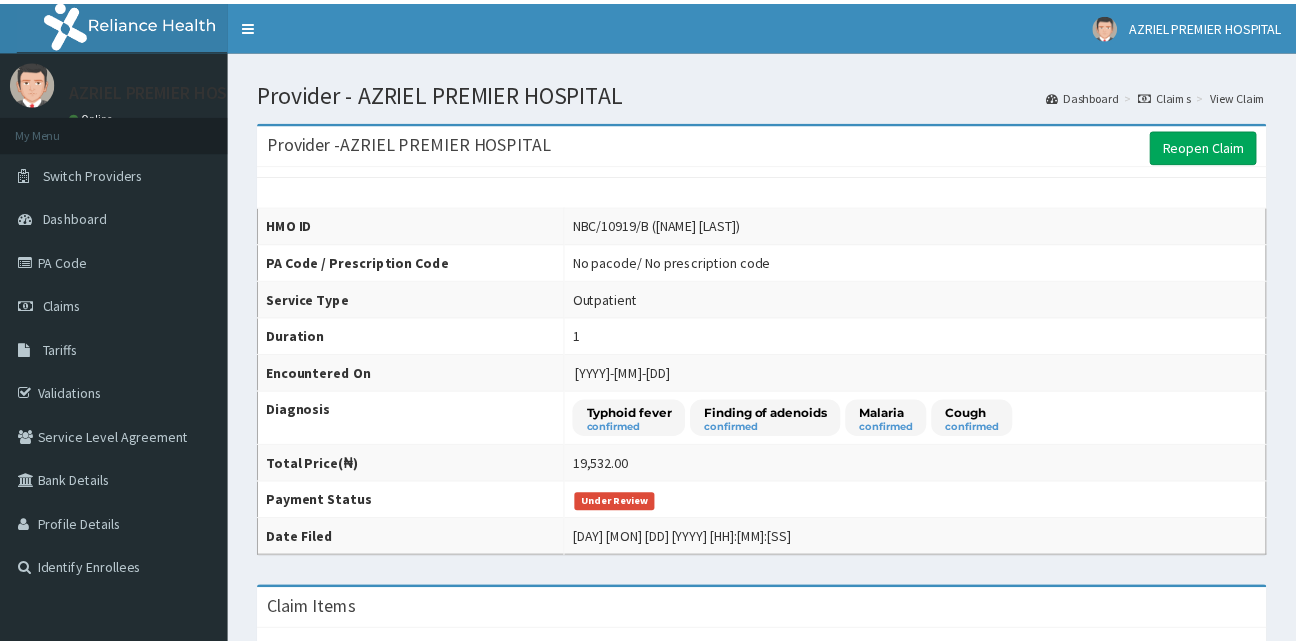 scroll, scrollTop: 0, scrollLeft: 0, axis: both 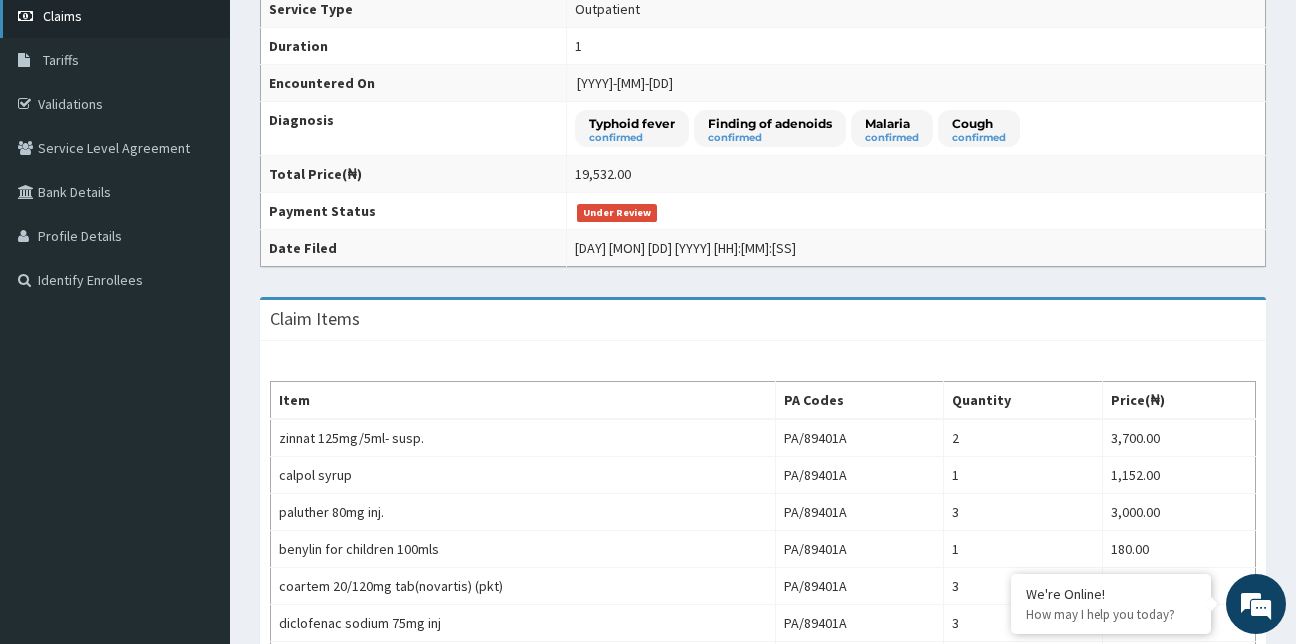 click on "Claims" at bounding box center (115, 16) 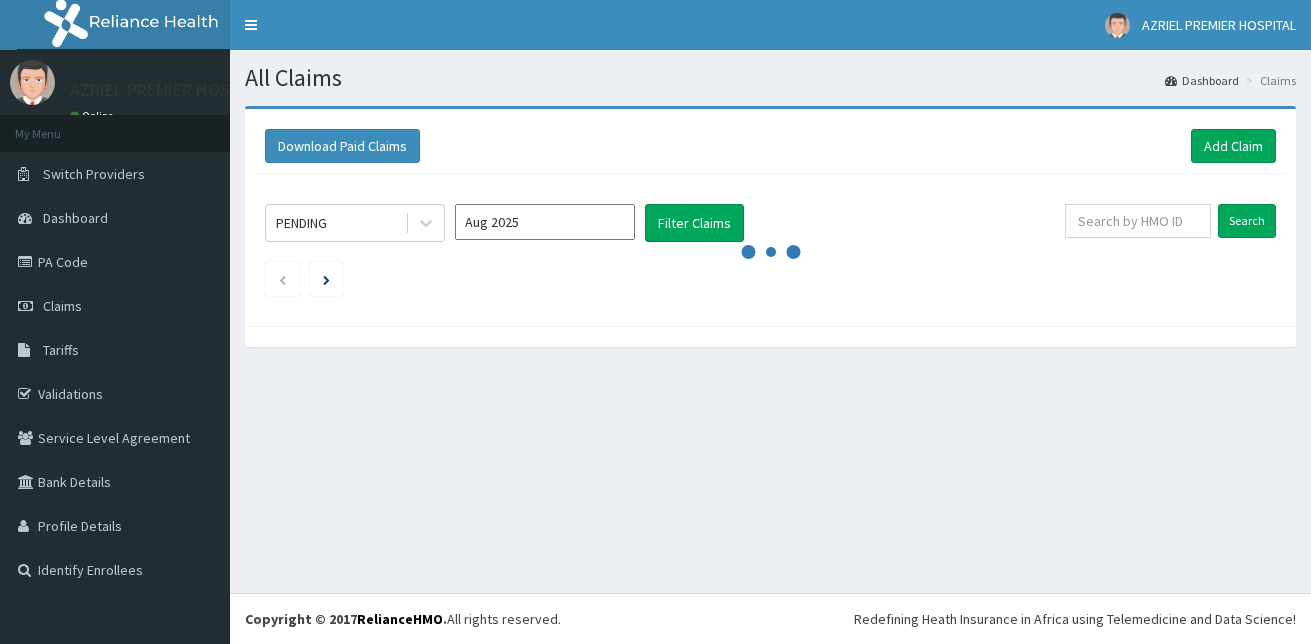 scroll, scrollTop: 0, scrollLeft: 0, axis: both 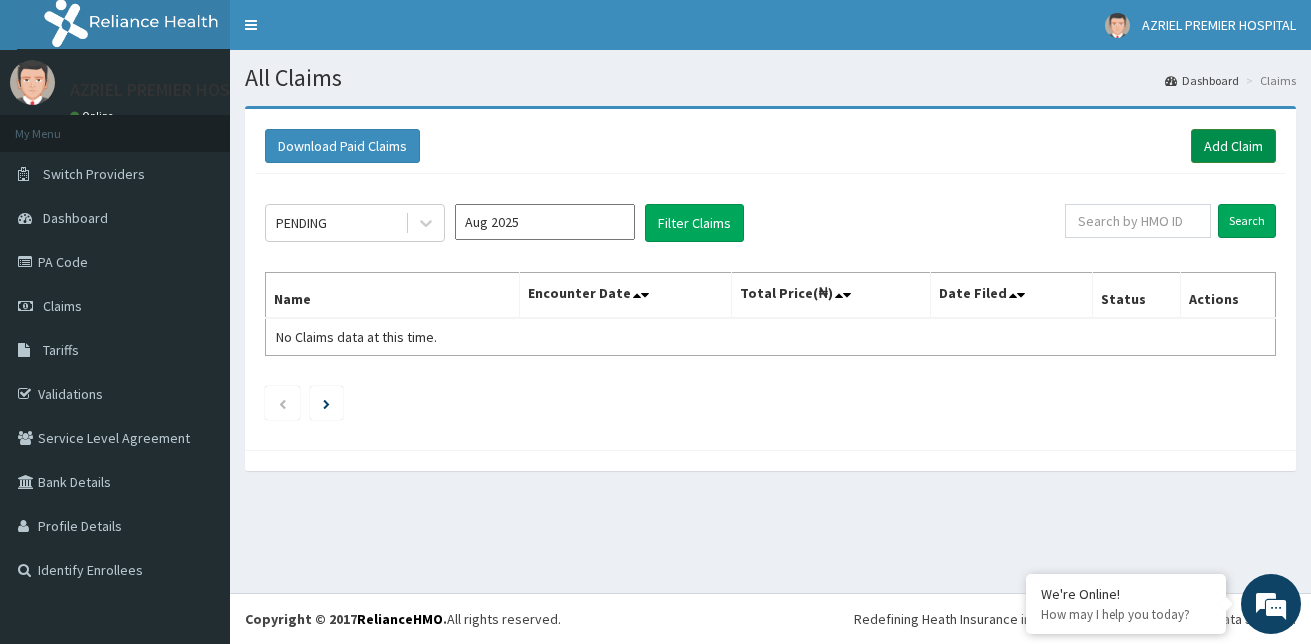 click on "Add Claim" at bounding box center (1233, 146) 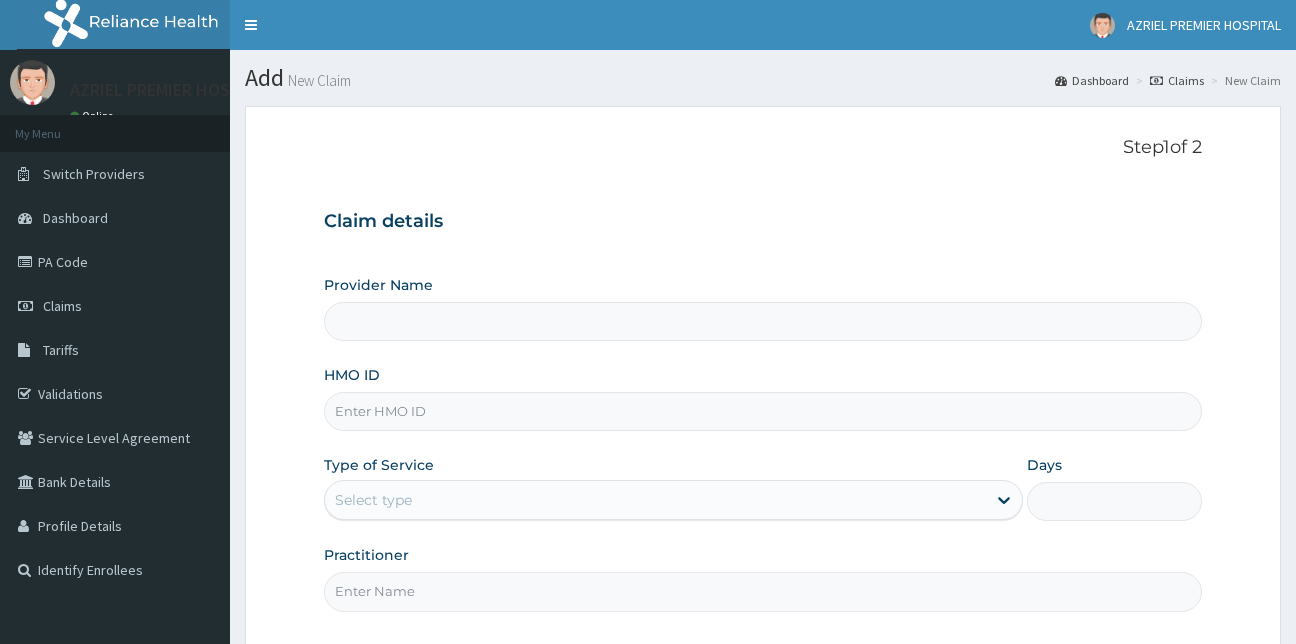 scroll, scrollTop: 0, scrollLeft: 0, axis: both 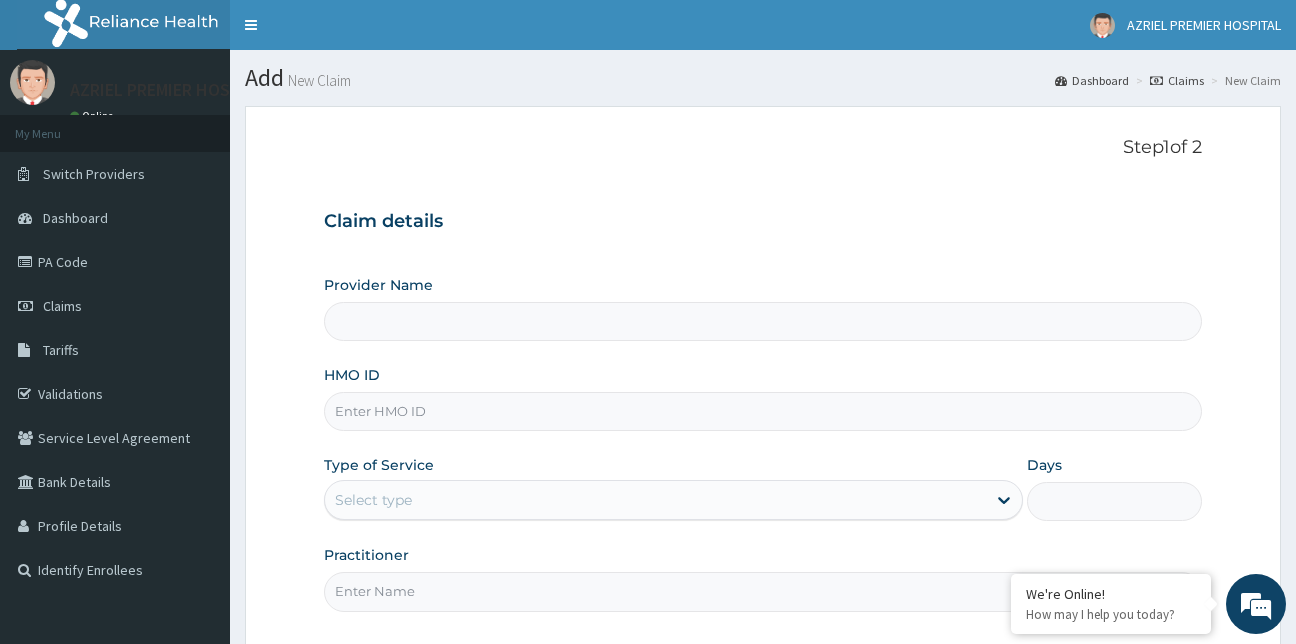 type on "AZRIEL PREMIER HOSPITAL" 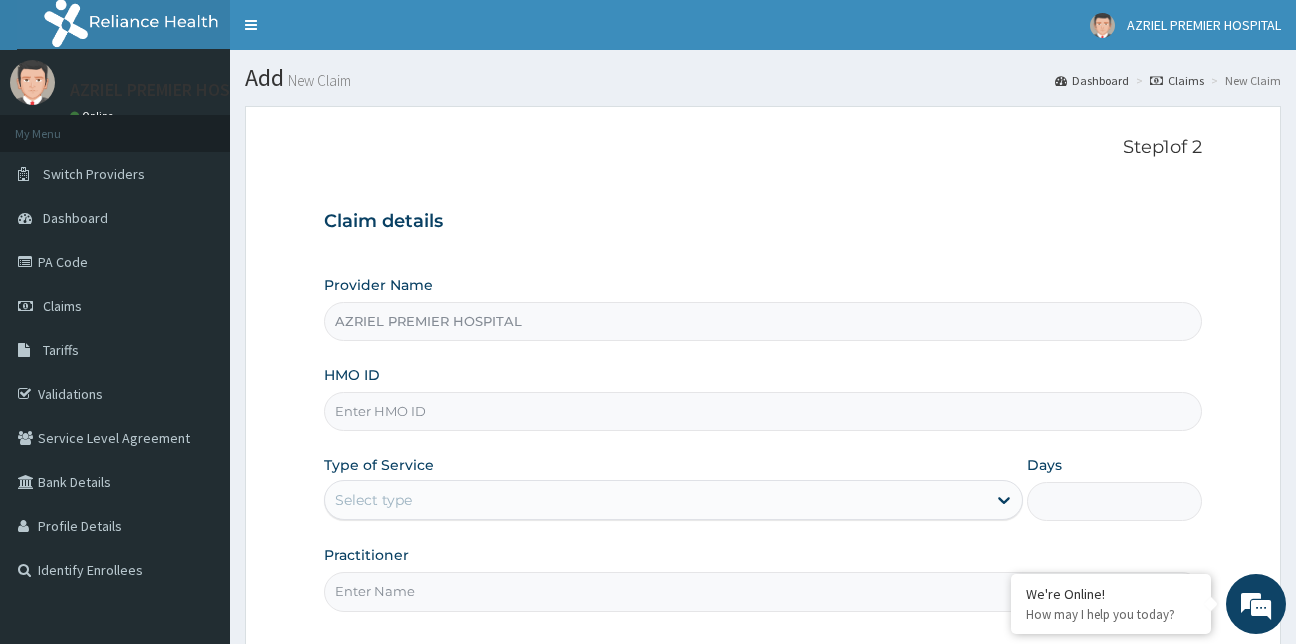 click on "HMO ID" at bounding box center [763, 411] 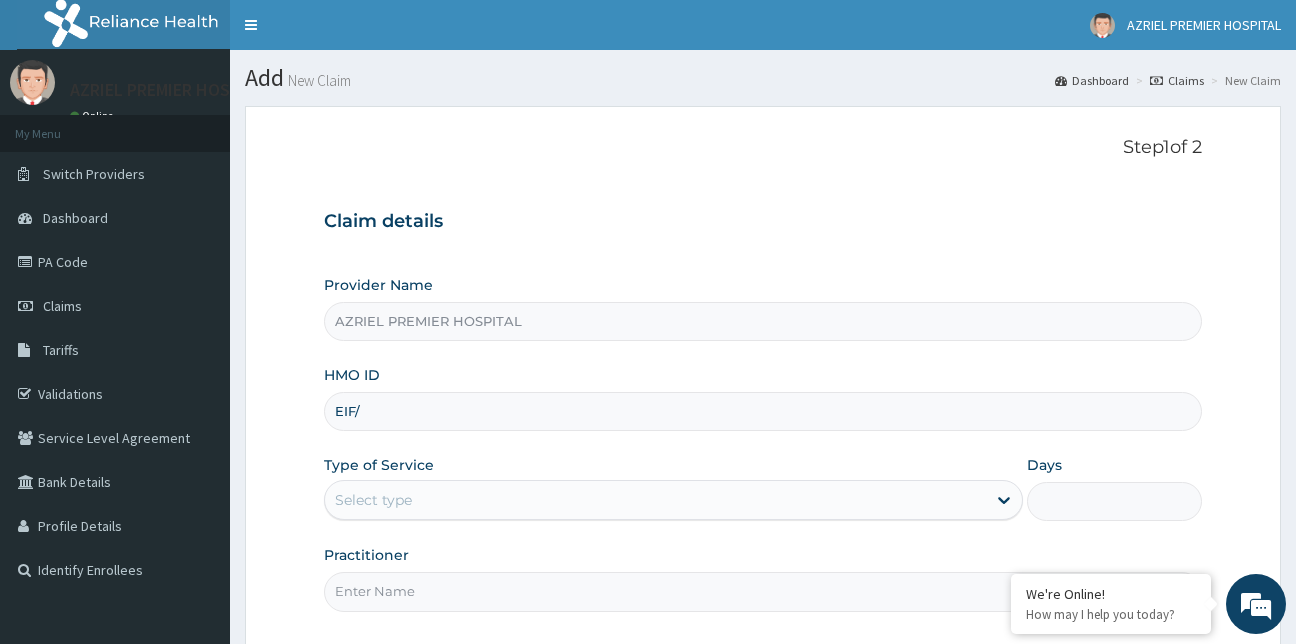 scroll, scrollTop: 0, scrollLeft: 0, axis: both 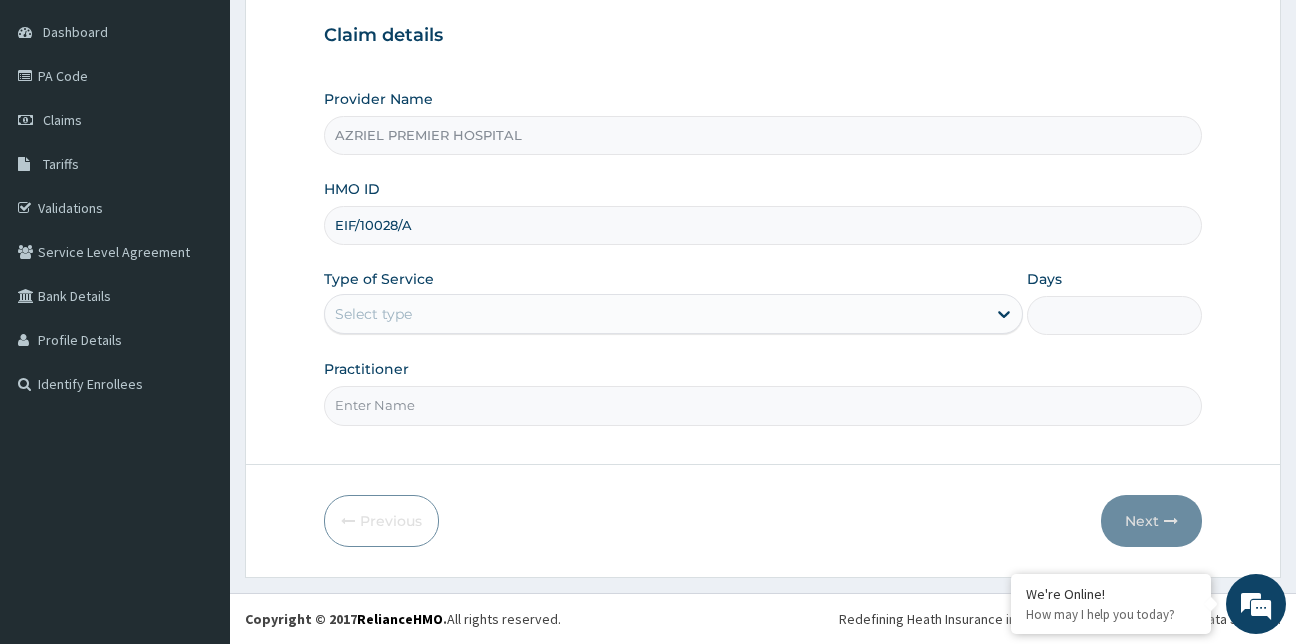 type on "EIF/10028/A" 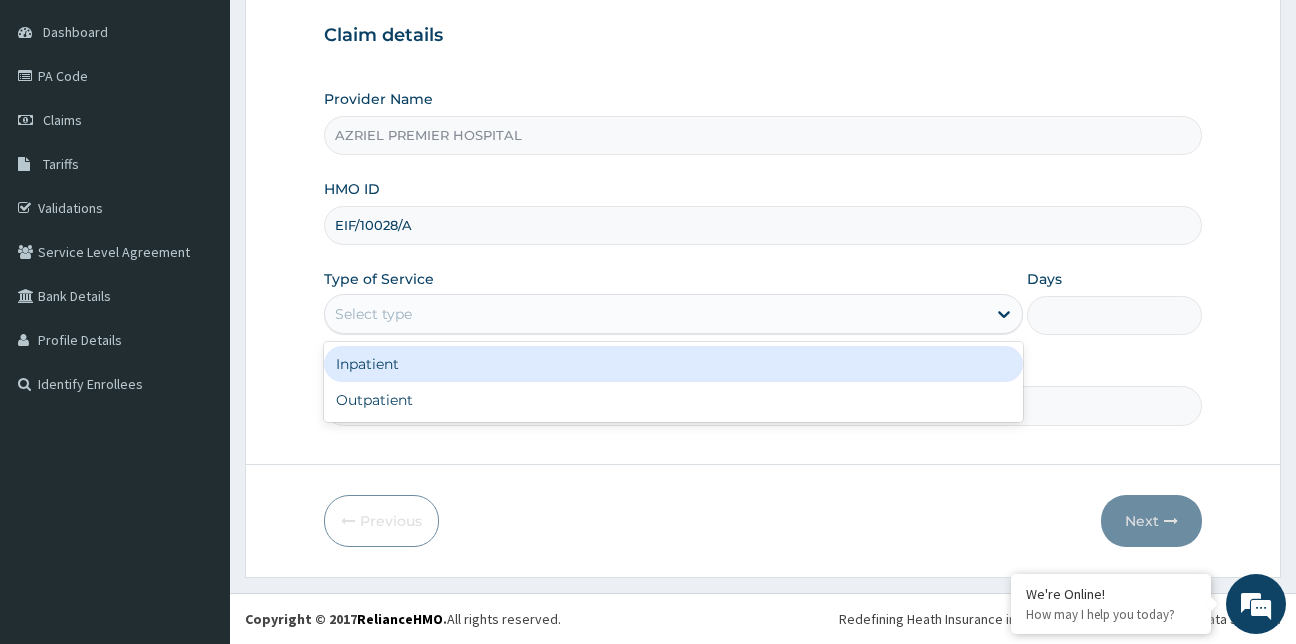 click on "Select type" at bounding box center (656, 314) 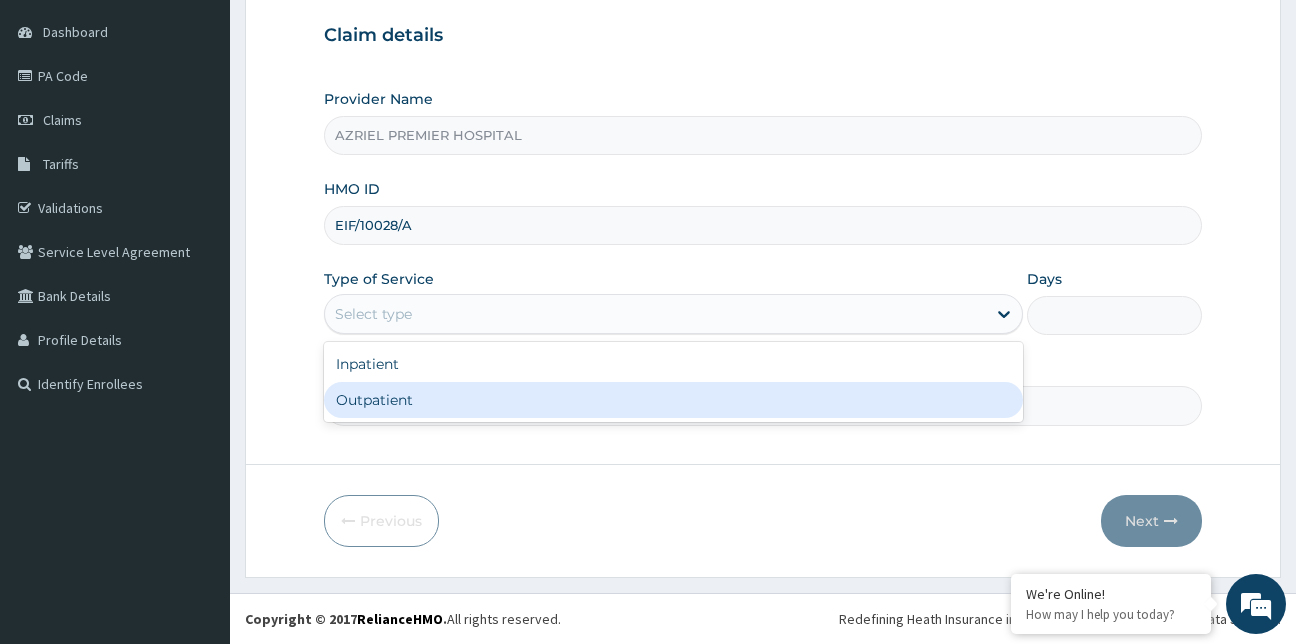 click on "Outpatient" at bounding box center (674, 400) 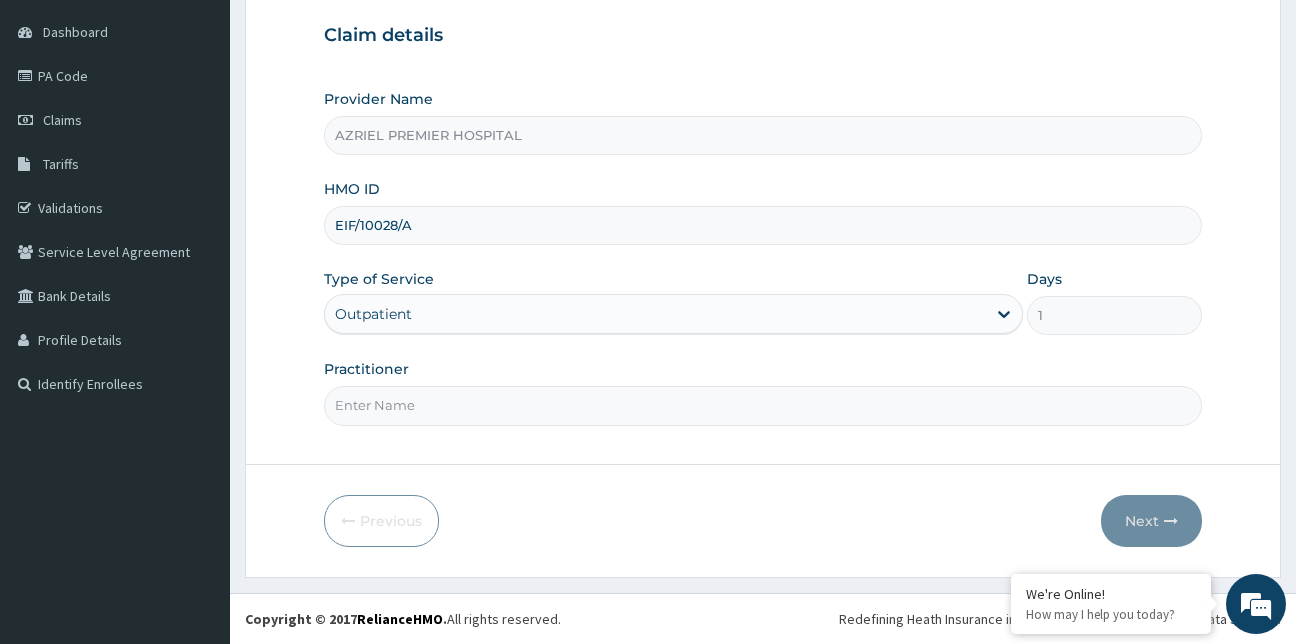 click on "Practitioner" at bounding box center [763, 405] 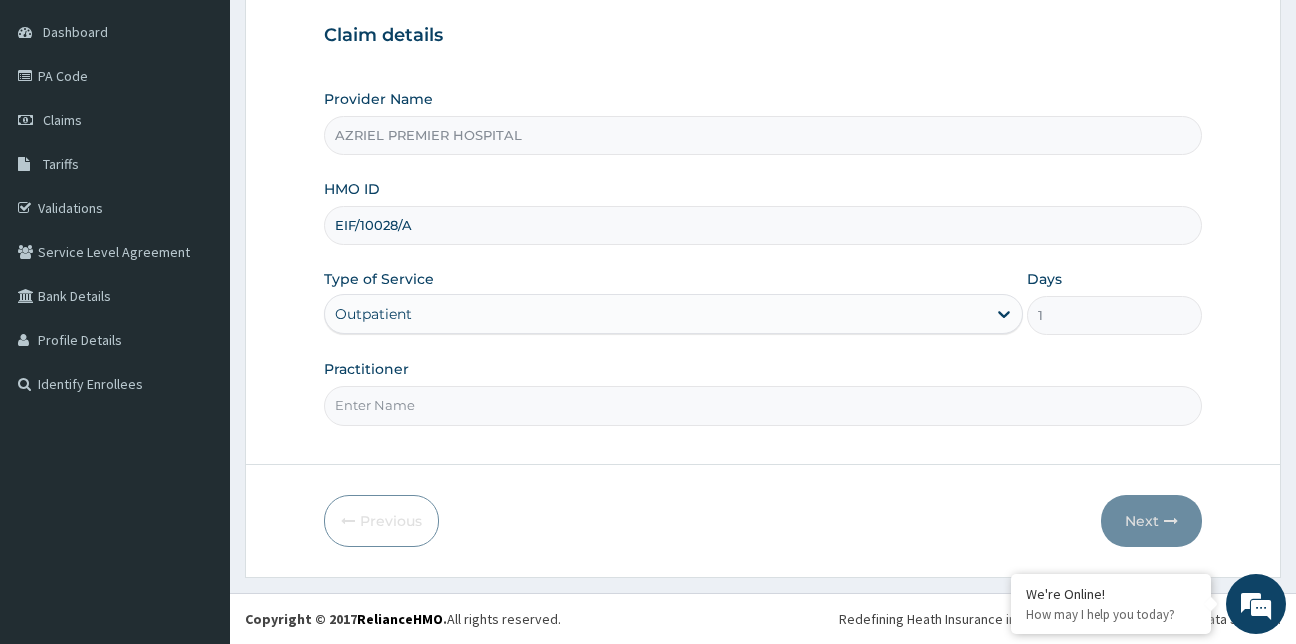 type on "Dr  Lilian" 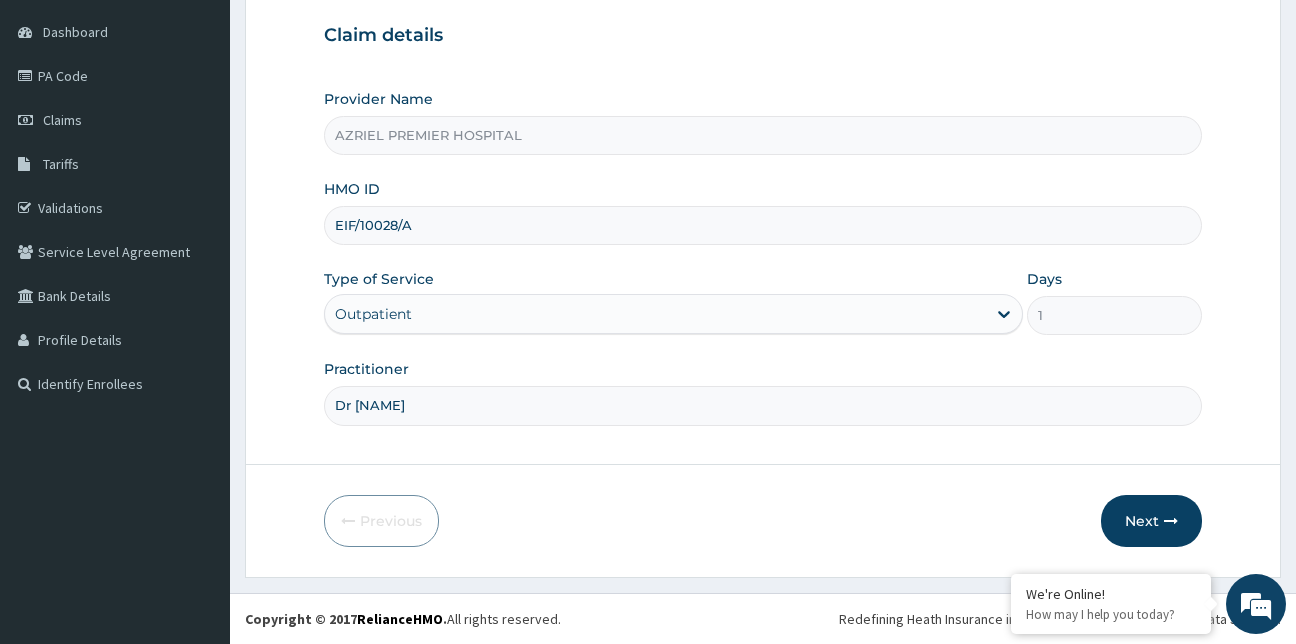 click on "Step  1  of 2 Claim details Provider Name AZRIEL PREMIER HOSPITAL HMO ID EIF/10028/A Type of Service Outpatient Days 1 Practitioner Dr  Lilian     Previous   Next" at bounding box center [763, 249] 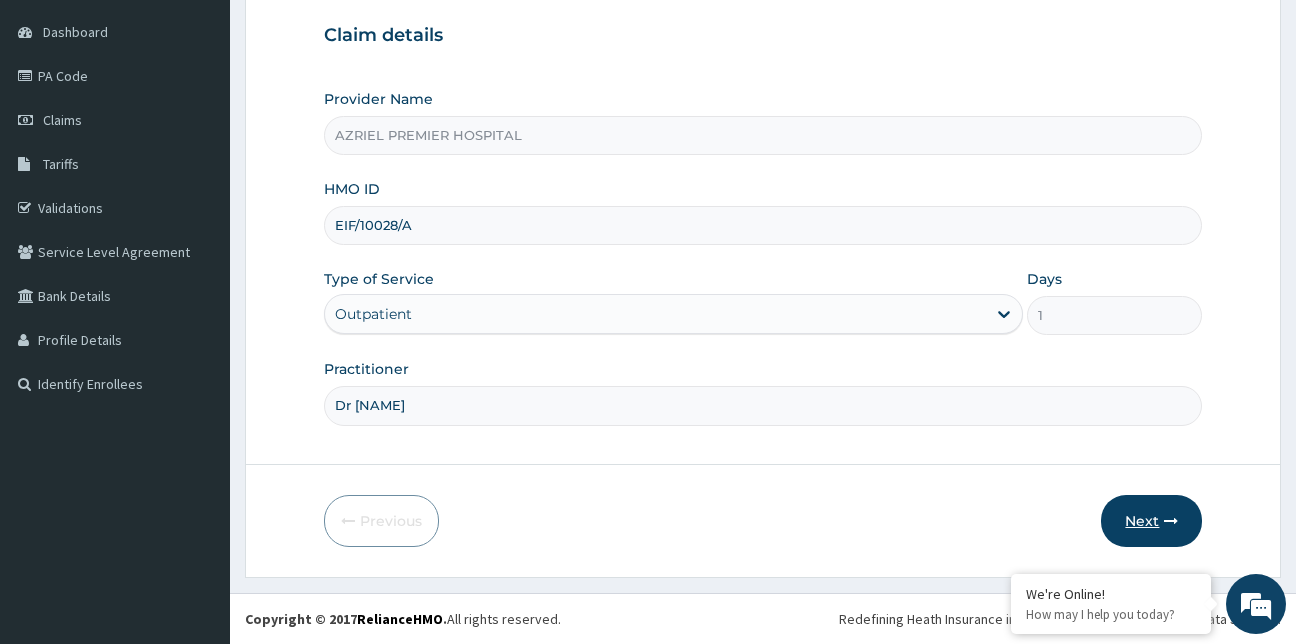 click on "Next" at bounding box center (1151, 521) 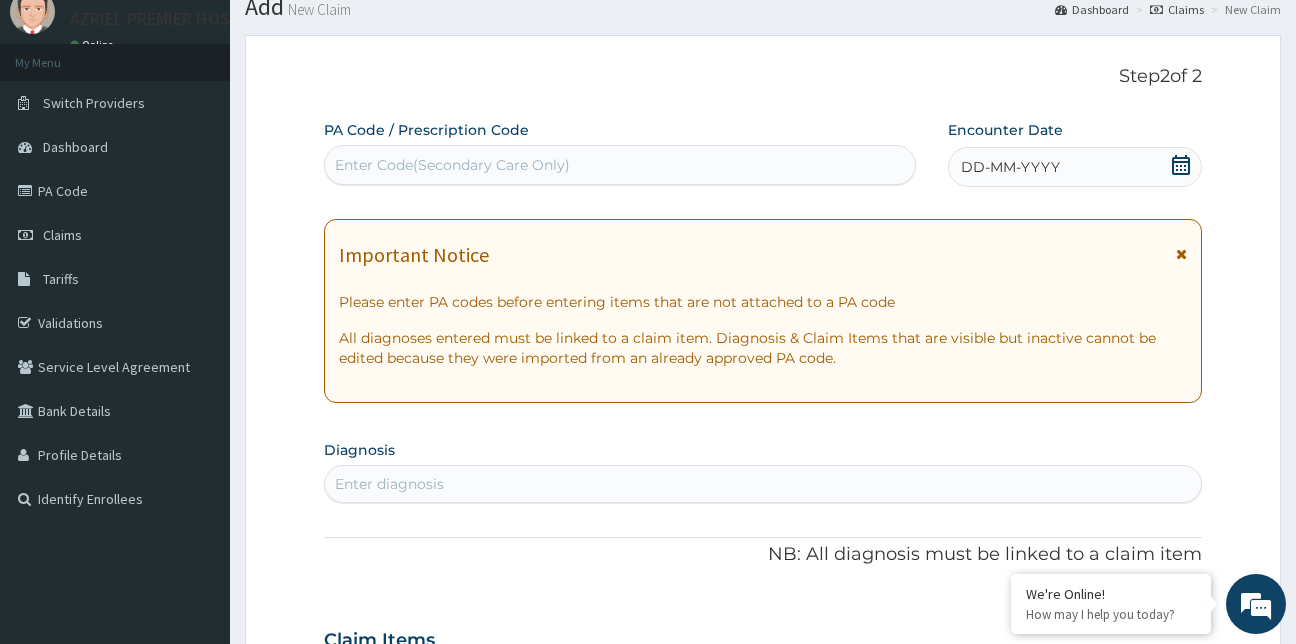 scroll, scrollTop: 0, scrollLeft: 0, axis: both 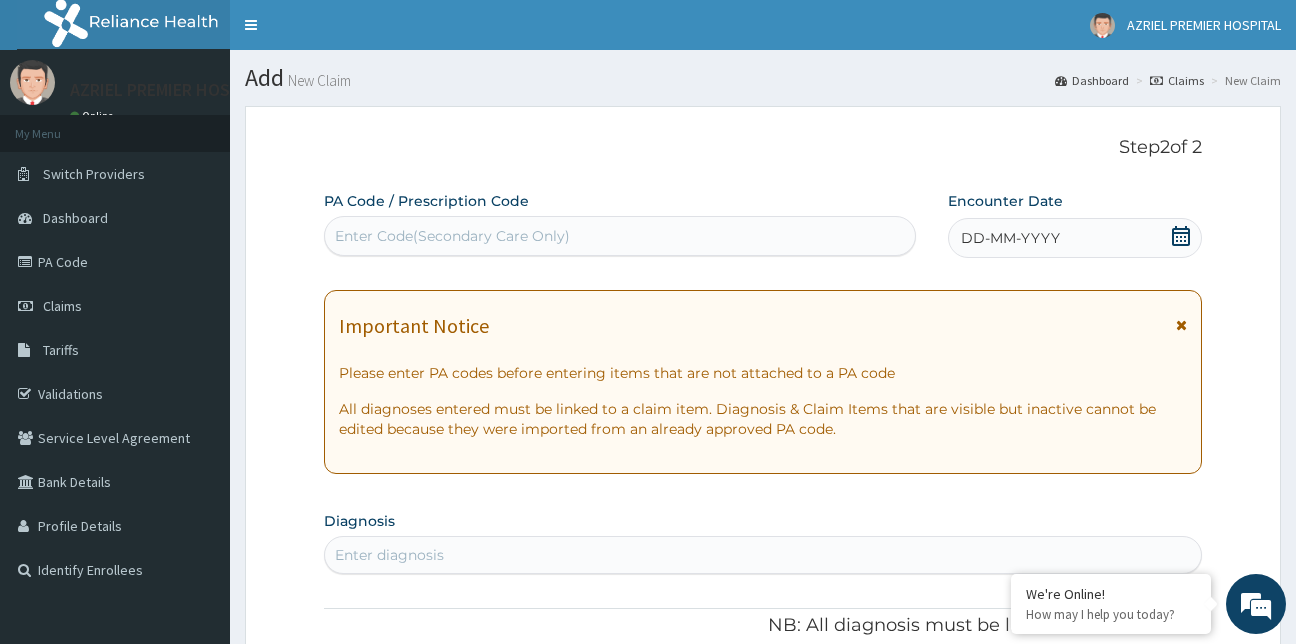 click on "Enter Code(Secondary Care Only)" at bounding box center [452, 236] 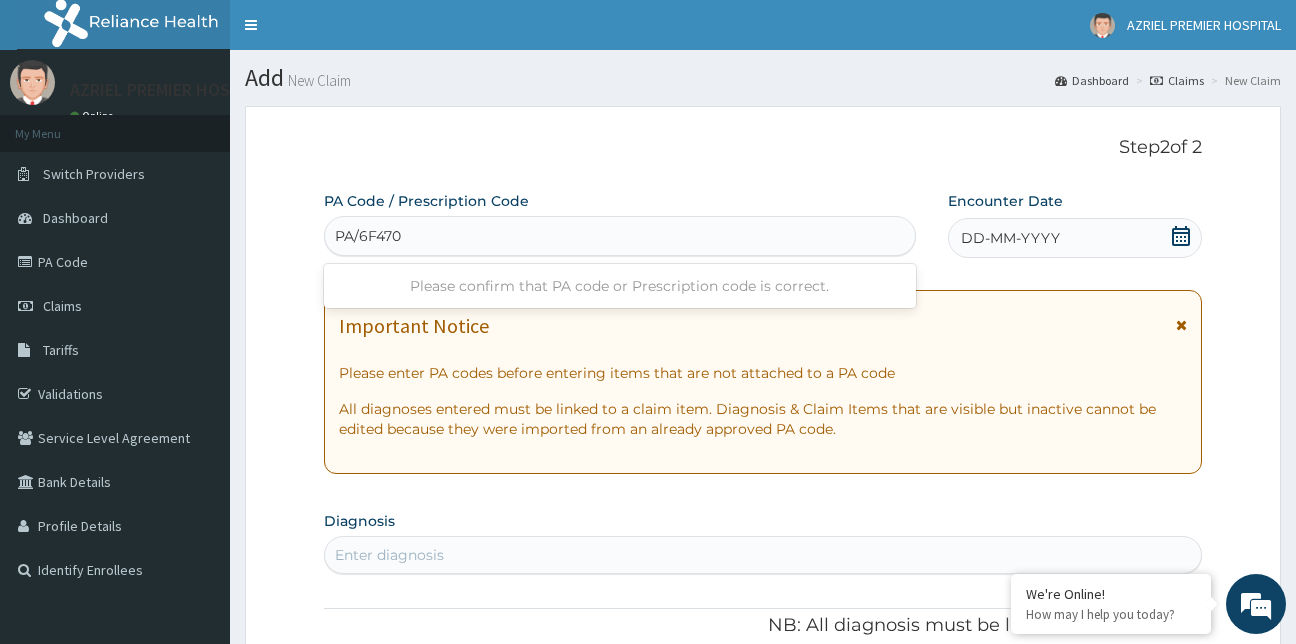 type on "[STATE]/[LICENSE]" 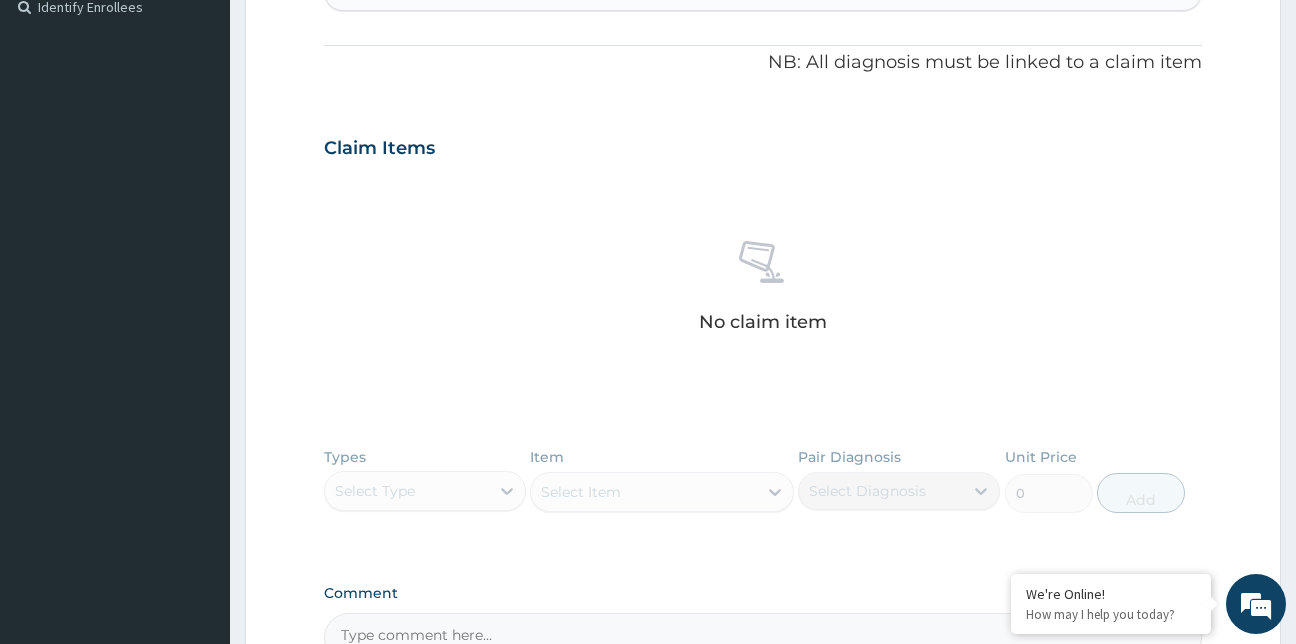 scroll, scrollTop: 0, scrollLeft: 0, axis: both 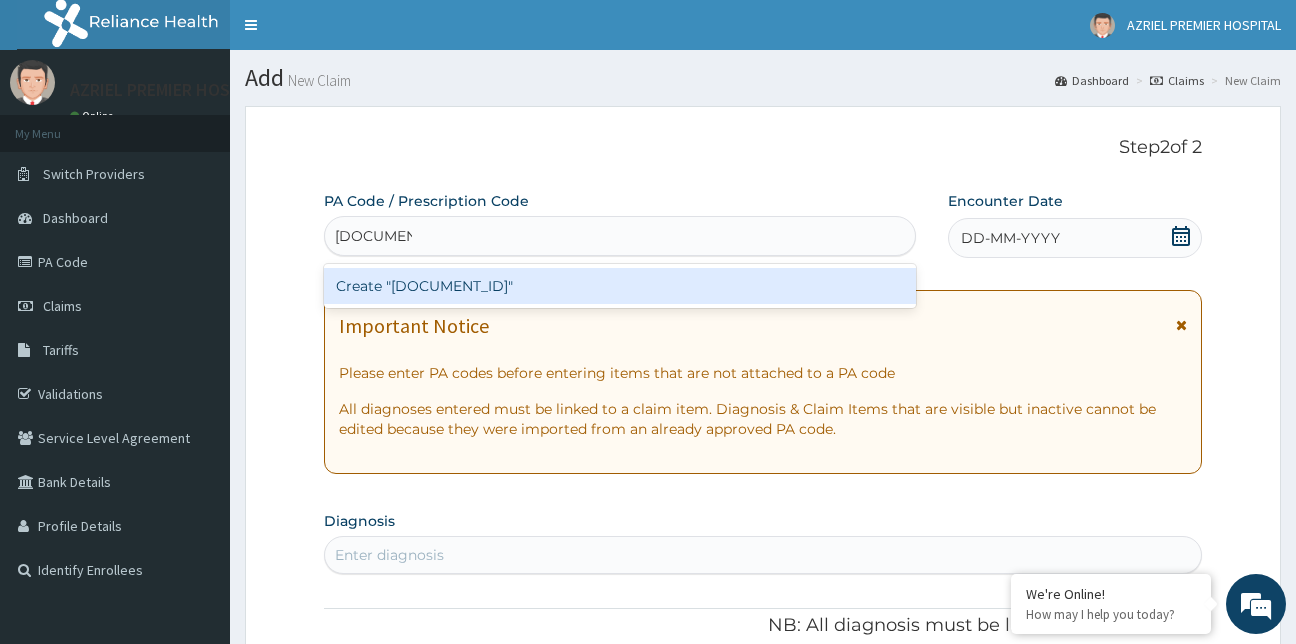 click on "Create "PA/6F4703"" at bounding box center (620, 286) 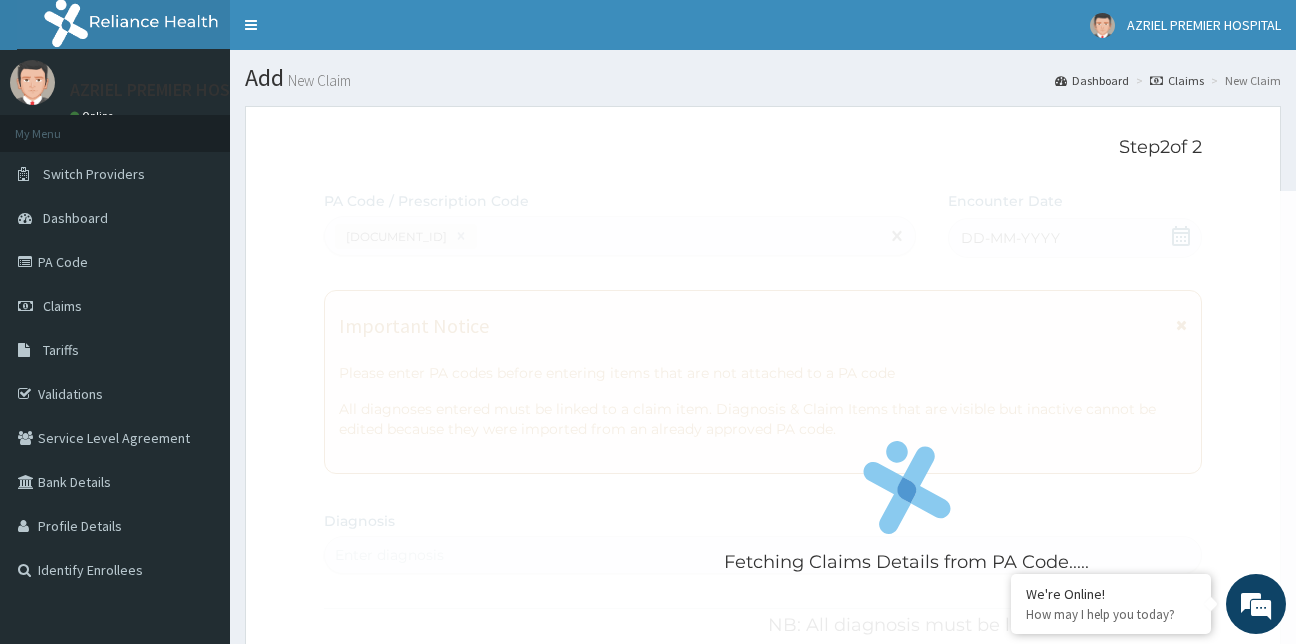 scroll, scrollTop: 1278, scrollLeft: 0, axis: vertical 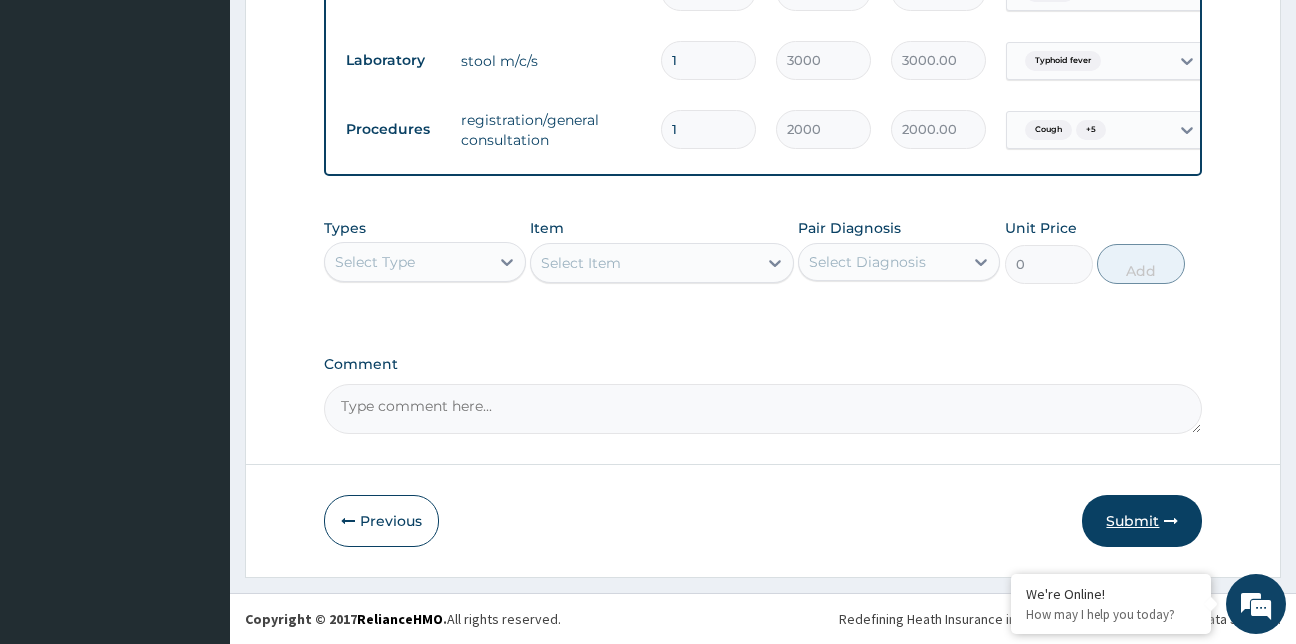 click on "Submit" at bounding box center (1142, 521) 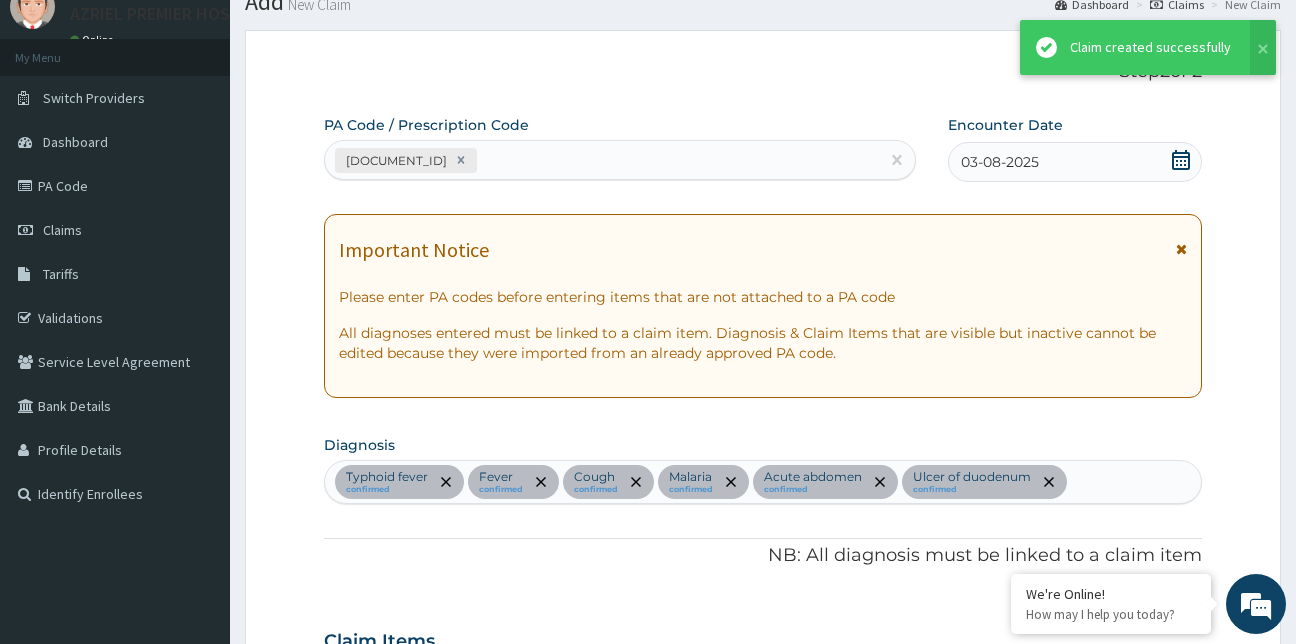 scroll, scrollTop: 1485, scrollLeft: 0, axis: vertical 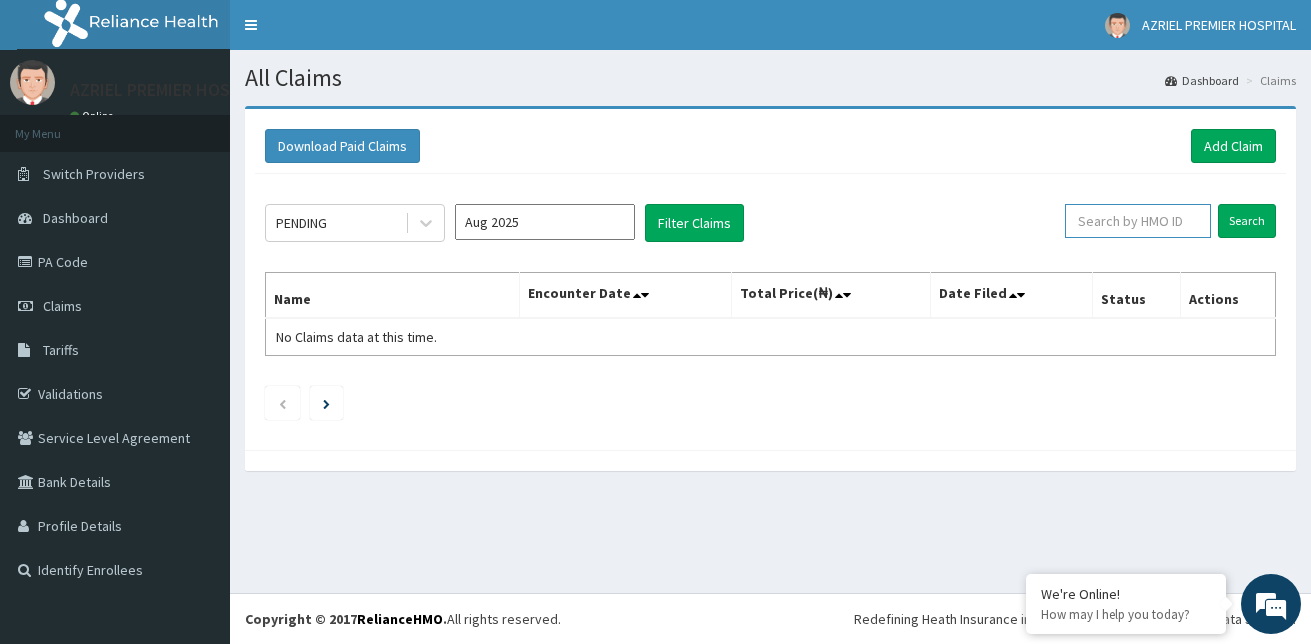 click at bounding box center [1138, 221] 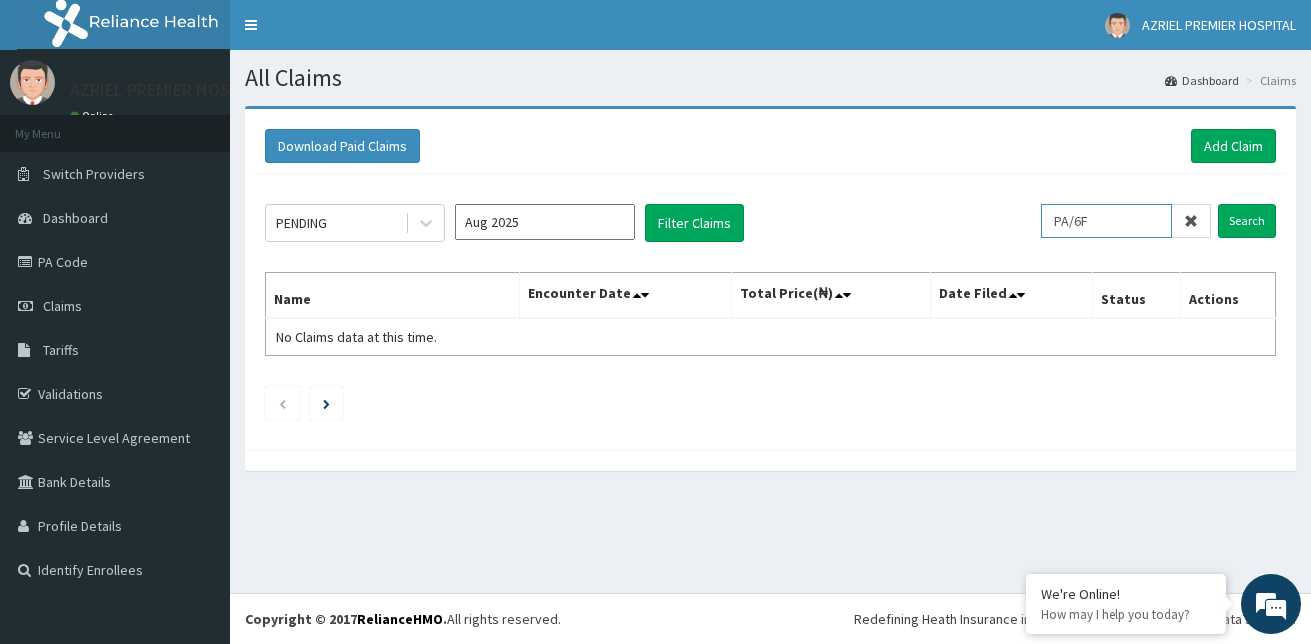 scroll, scrollTop: 0, scrollLeft: 0, axis: both 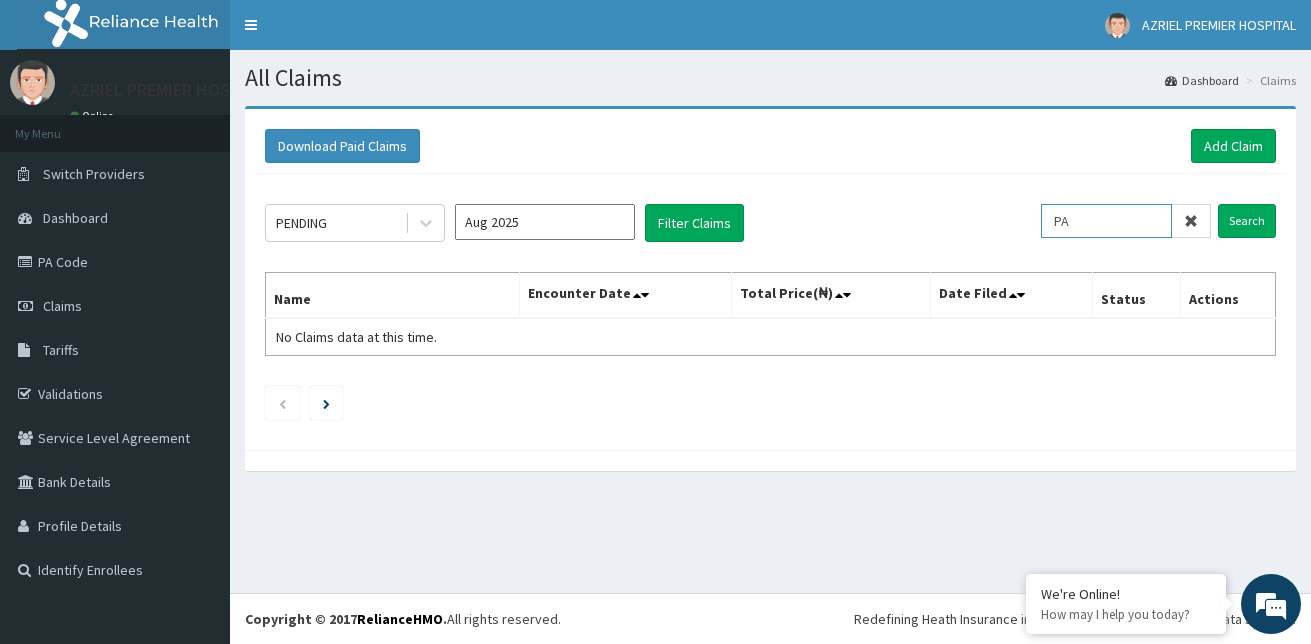type on "P" 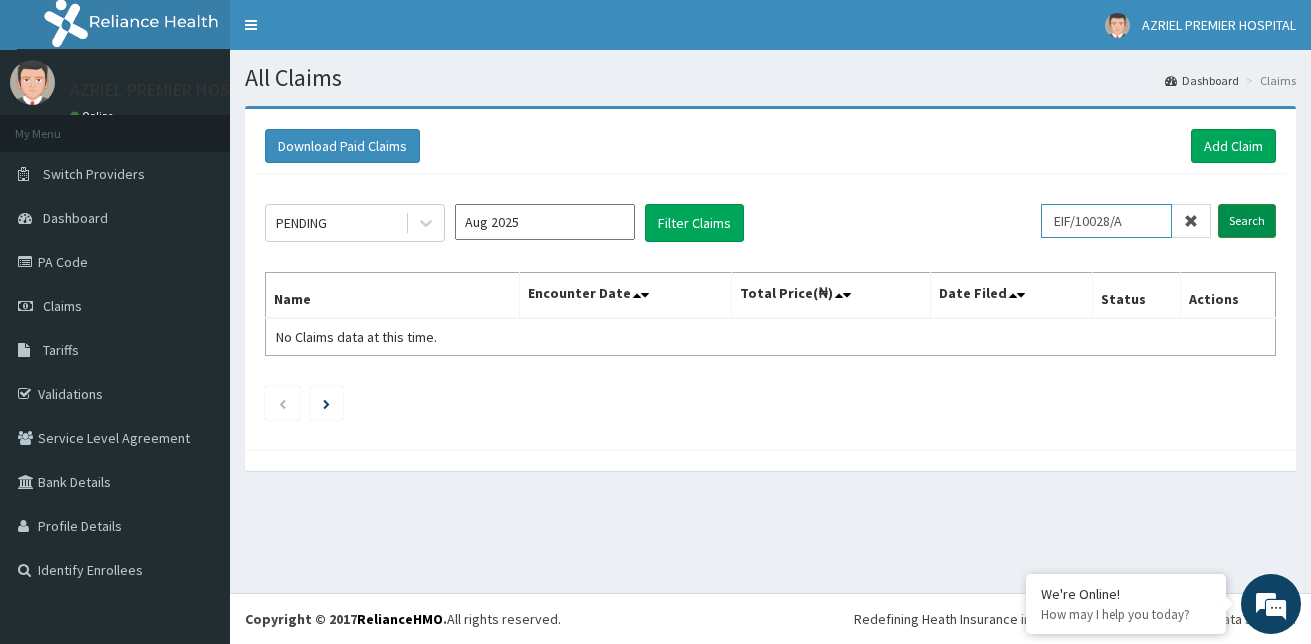 type on "EIF/10028/A" 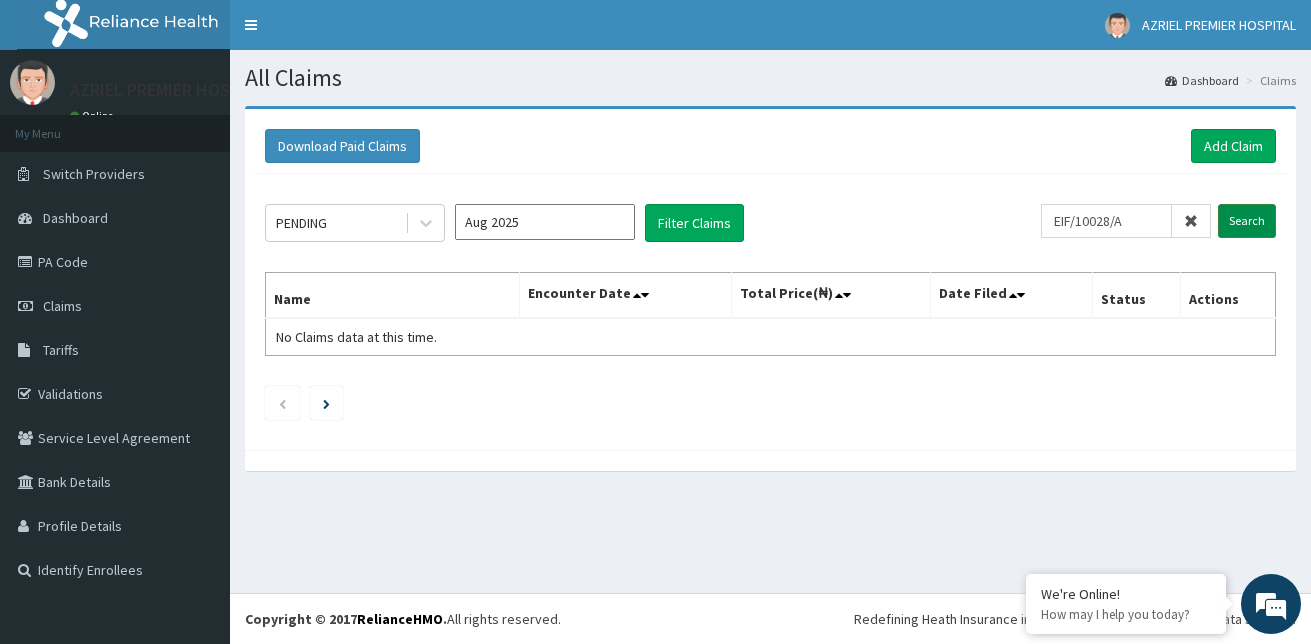 click on "Search" at bounding box center (1247, 221) 